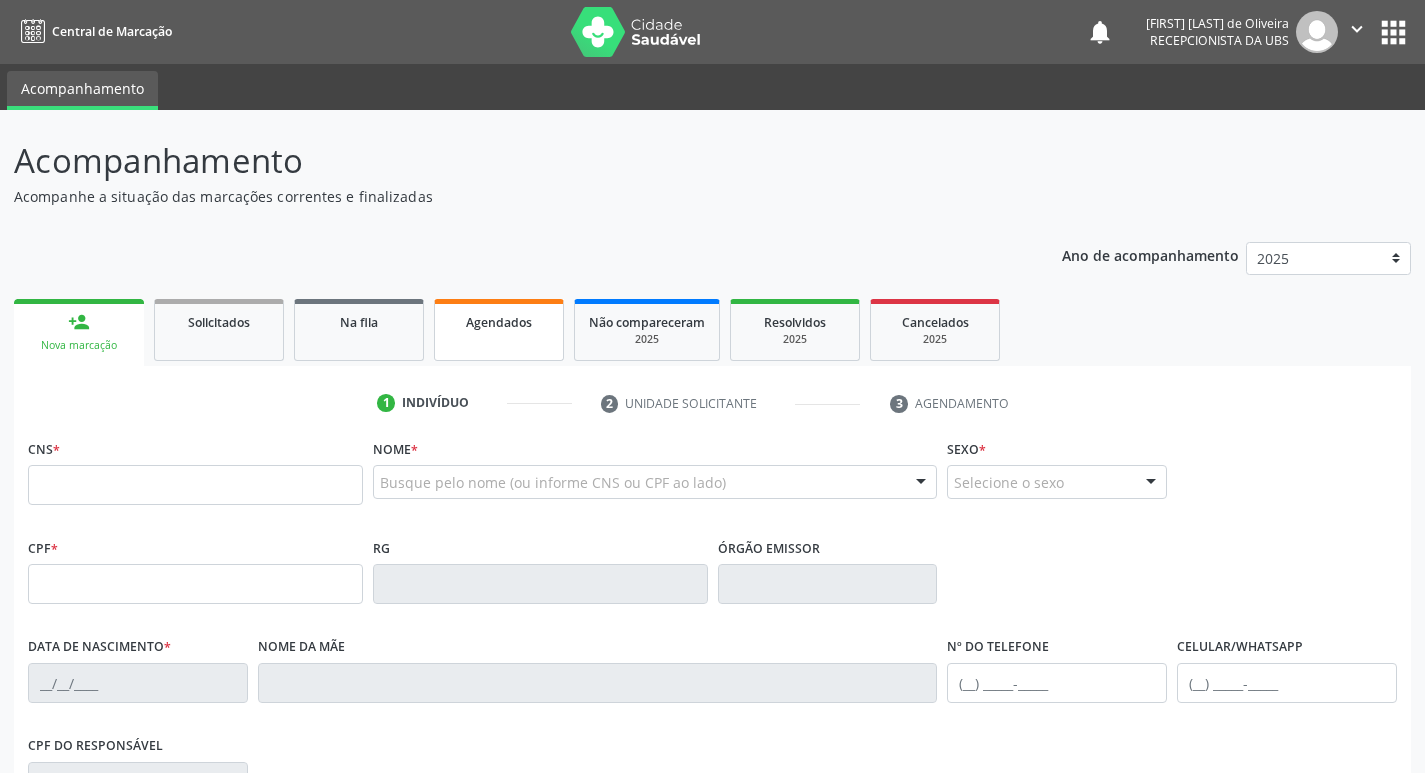 scroll, scrollTop: 0, scrollLeft: 0, axis: both 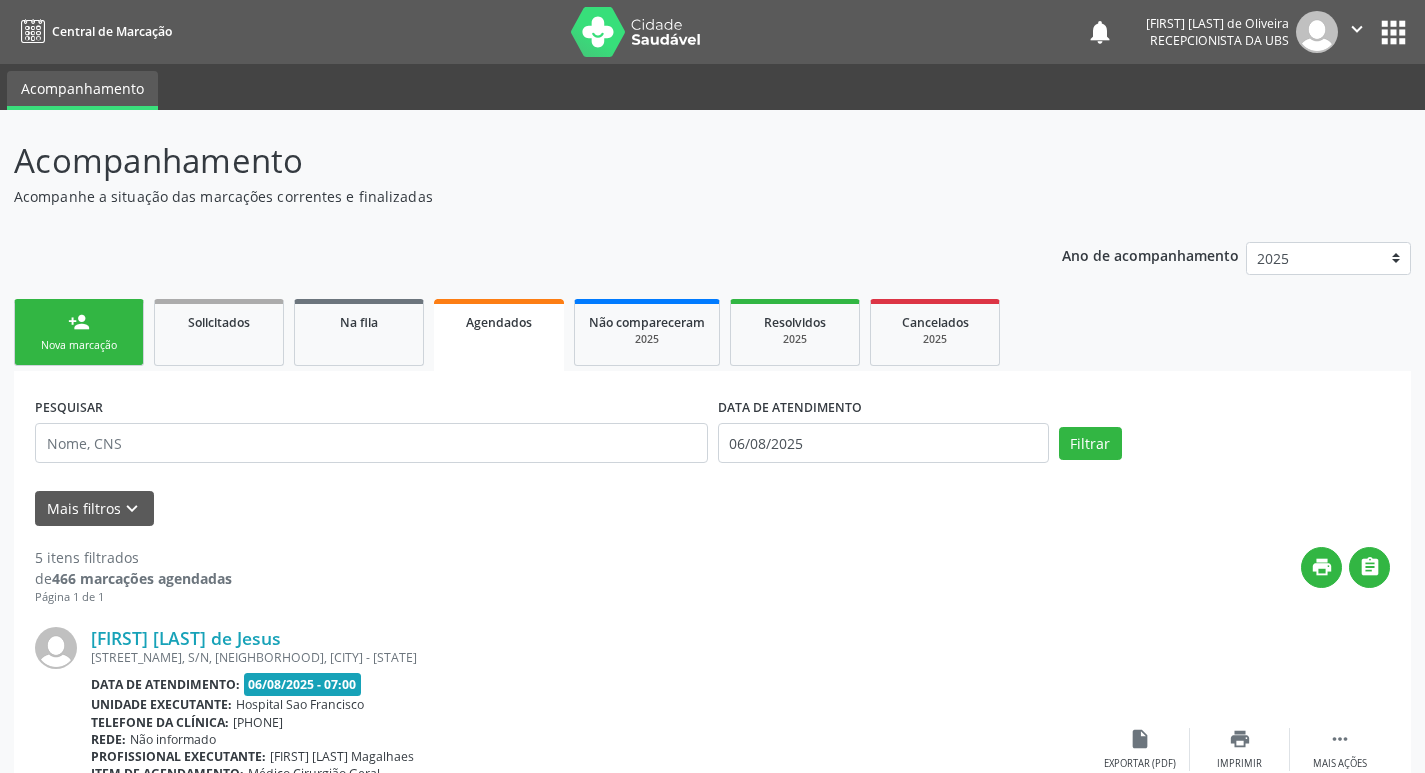 click on "Agendados" at bounding box center (499, 335) 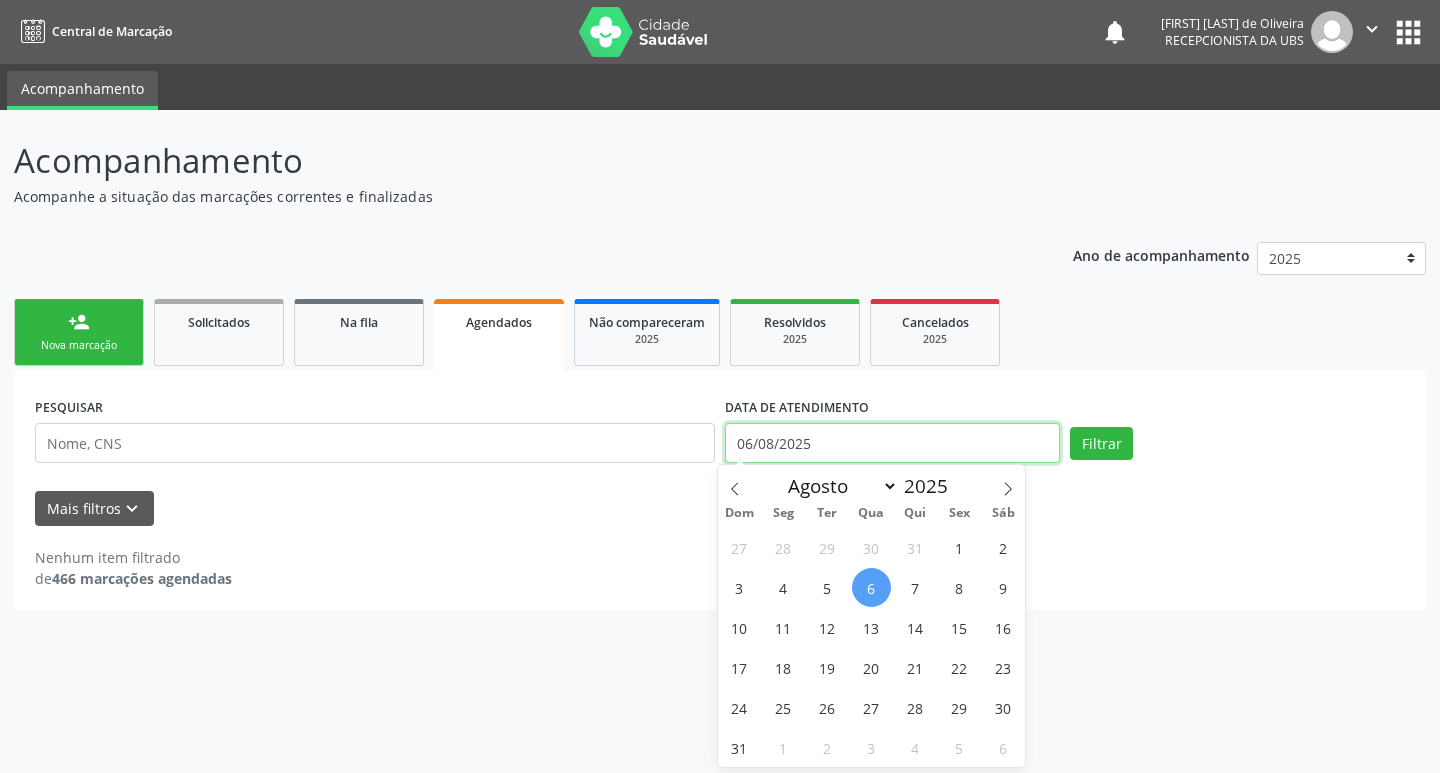 click on "06/08/2025" at bounding box center [892, 443] 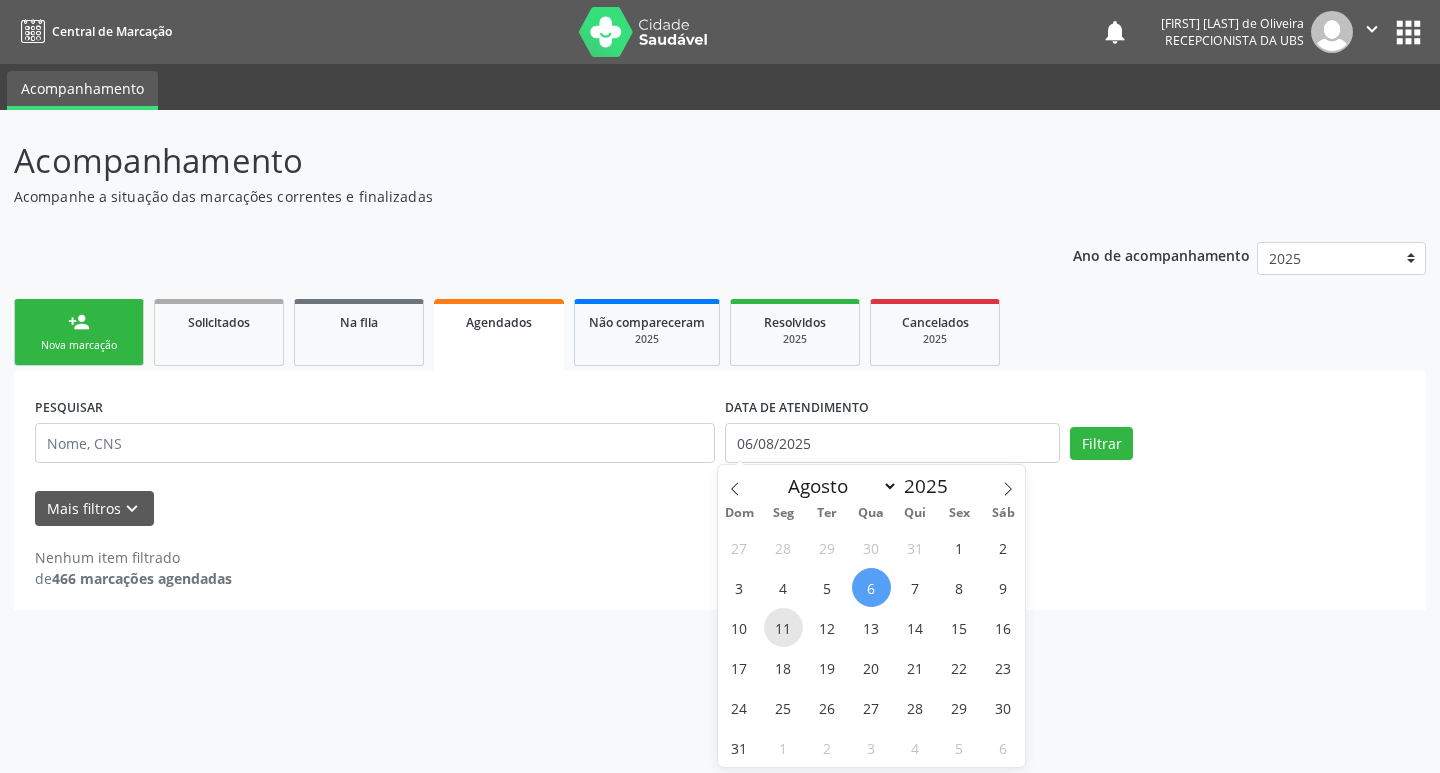 click on "11" at bounding box center [783, 627] 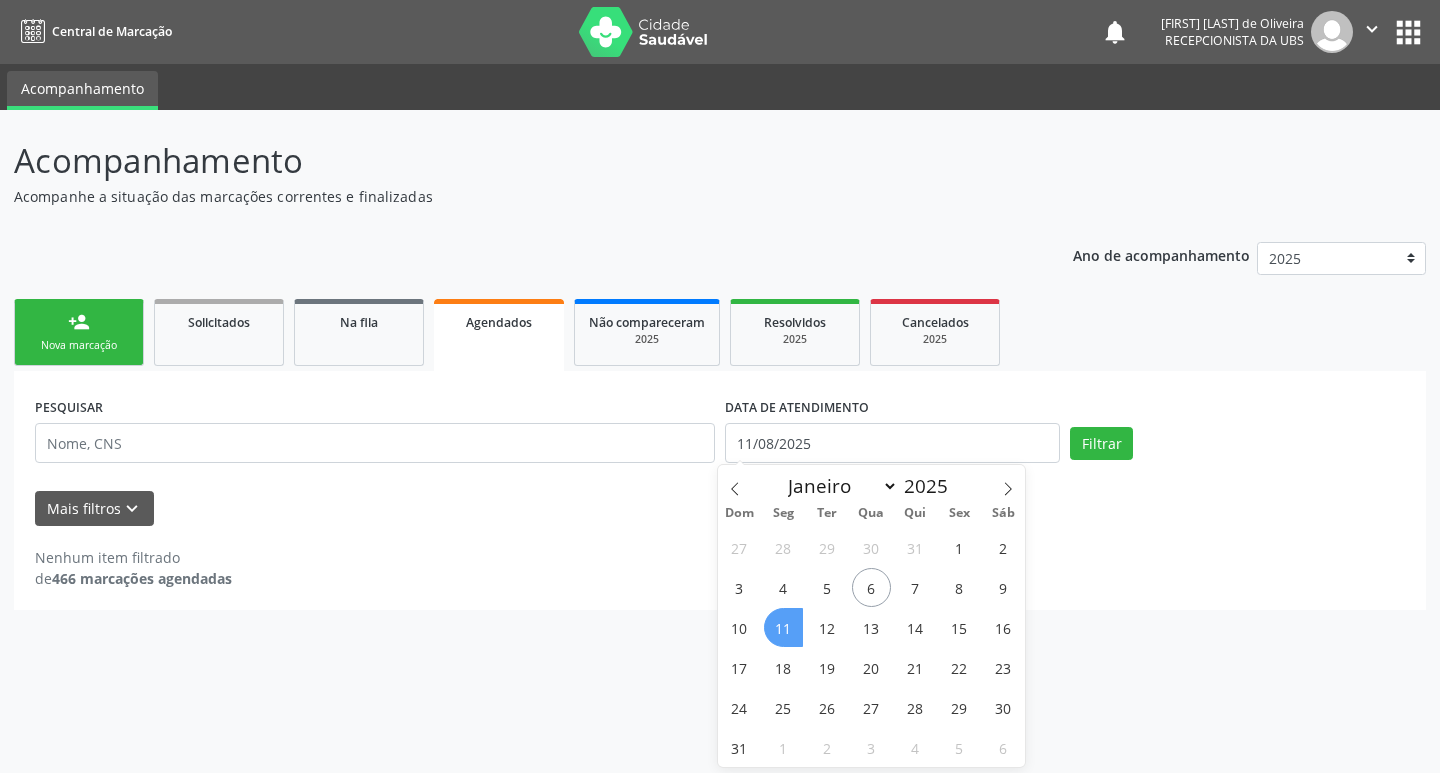 click on "11" at bounding box center (783, 627) 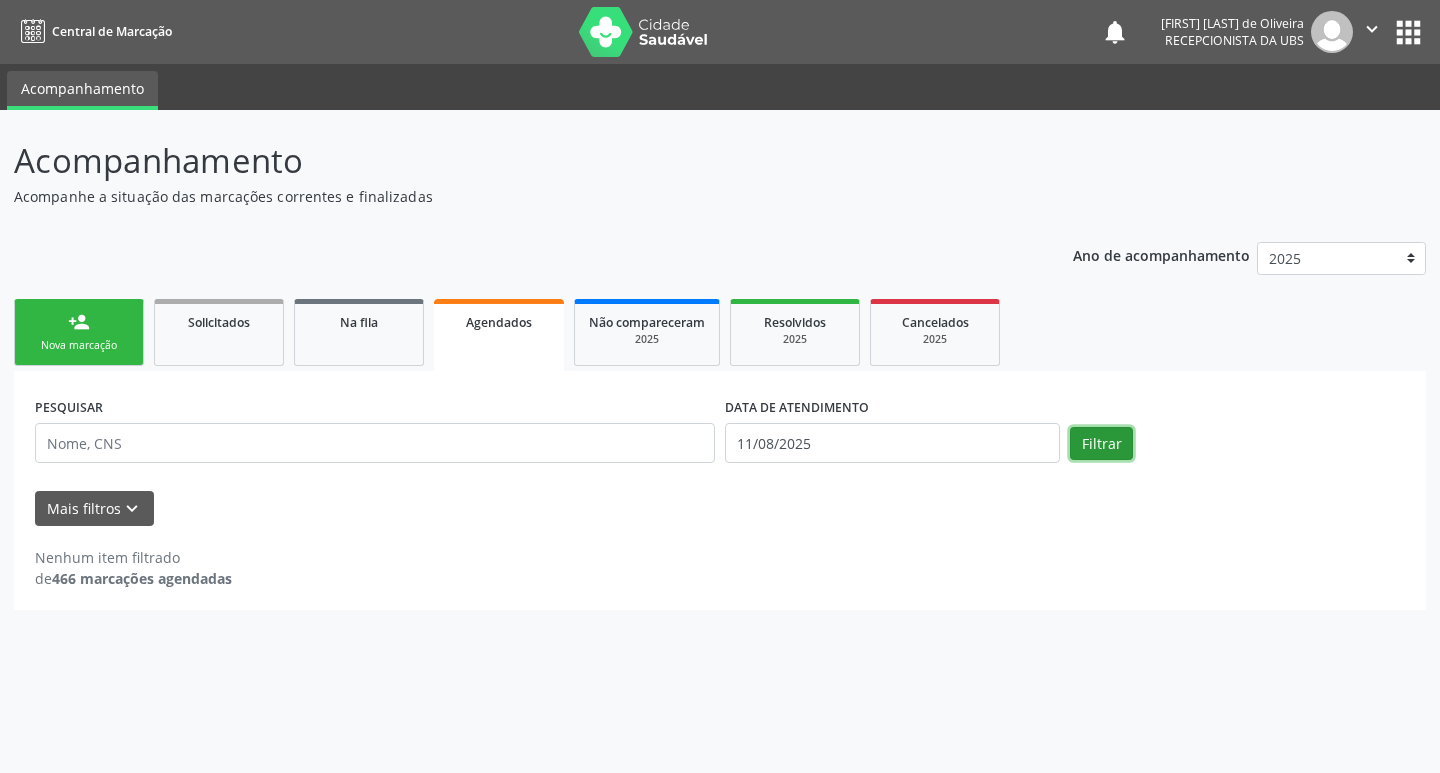 click on "Filtrar" at bounding box center (1101, 444) 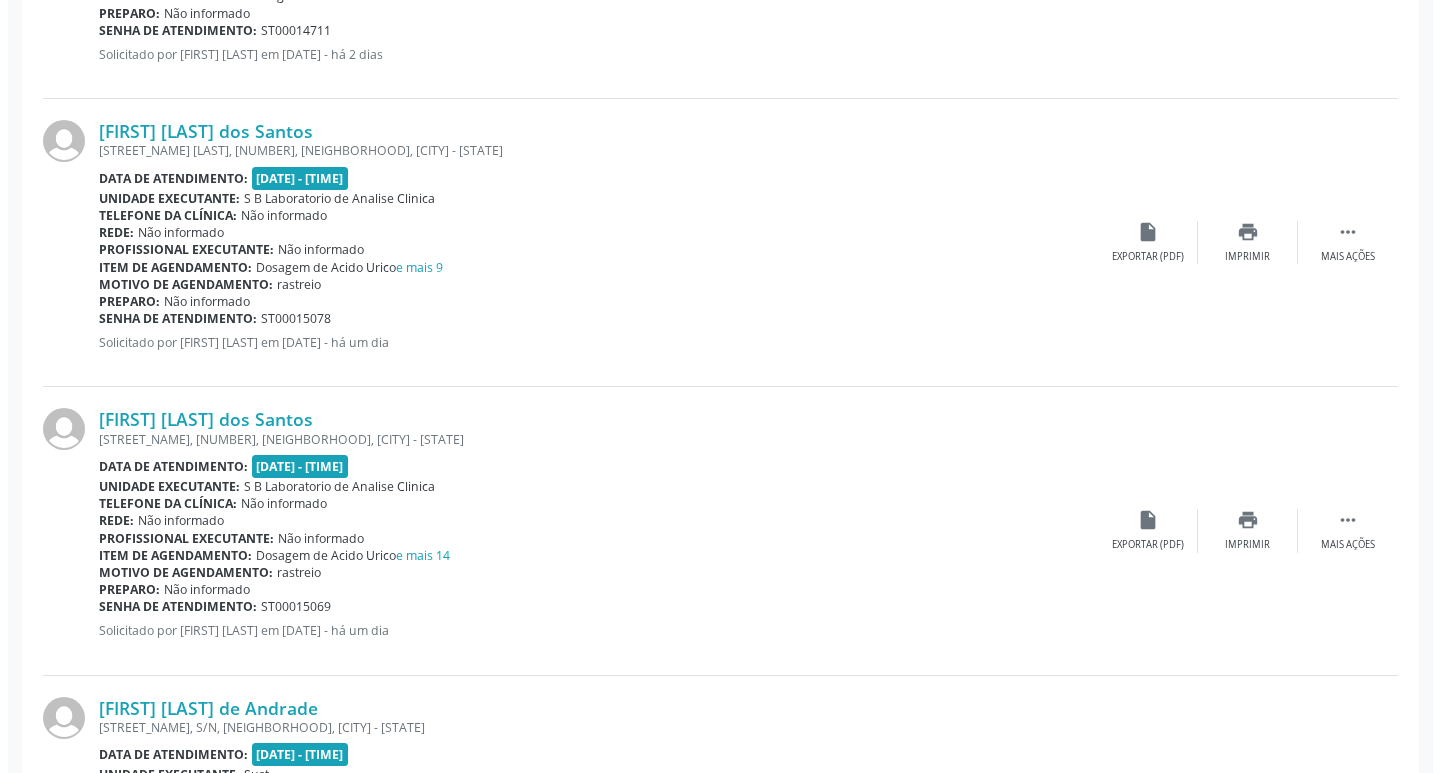 scroll, scrollTop: 3400, scrollLeft: 0, axis: vertical 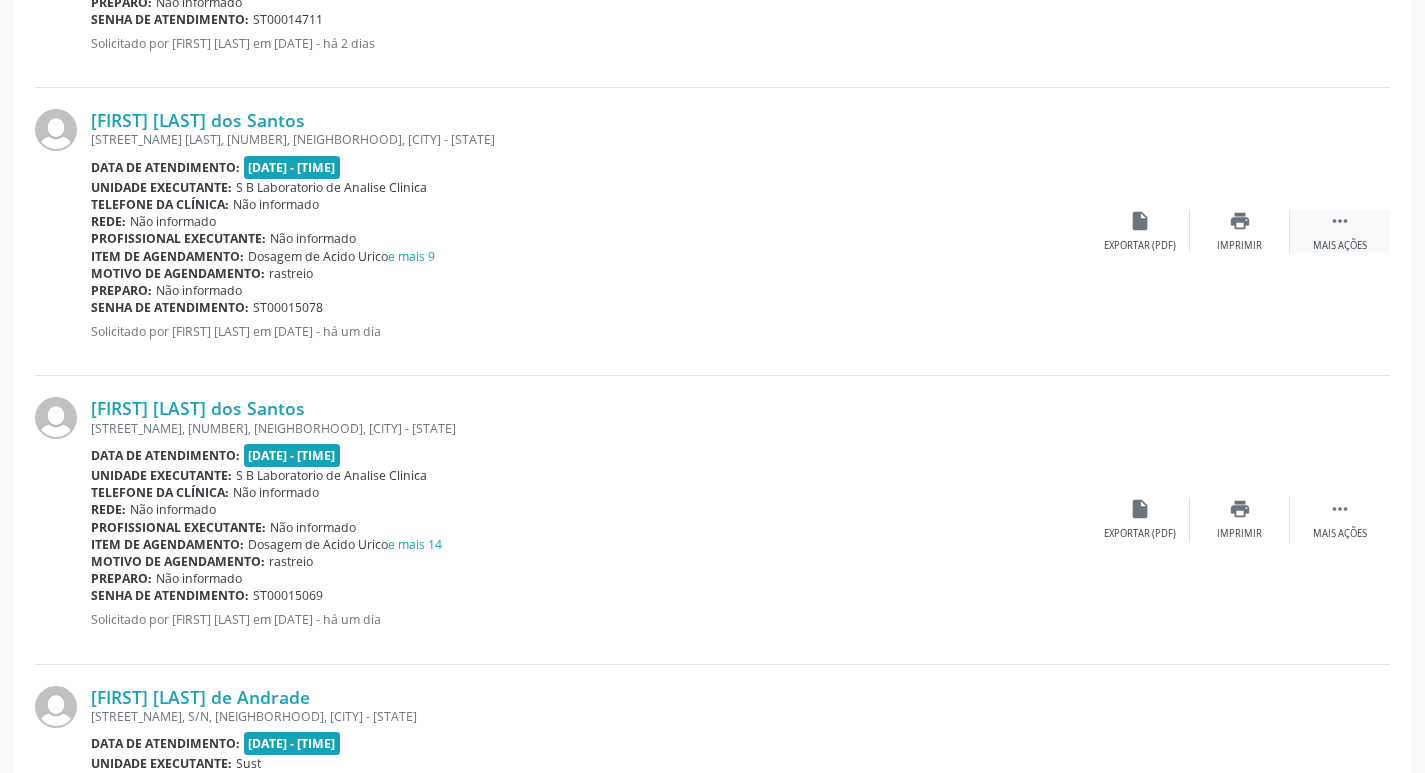 click on "
Mais ações" at bounding box center (1340, 231) 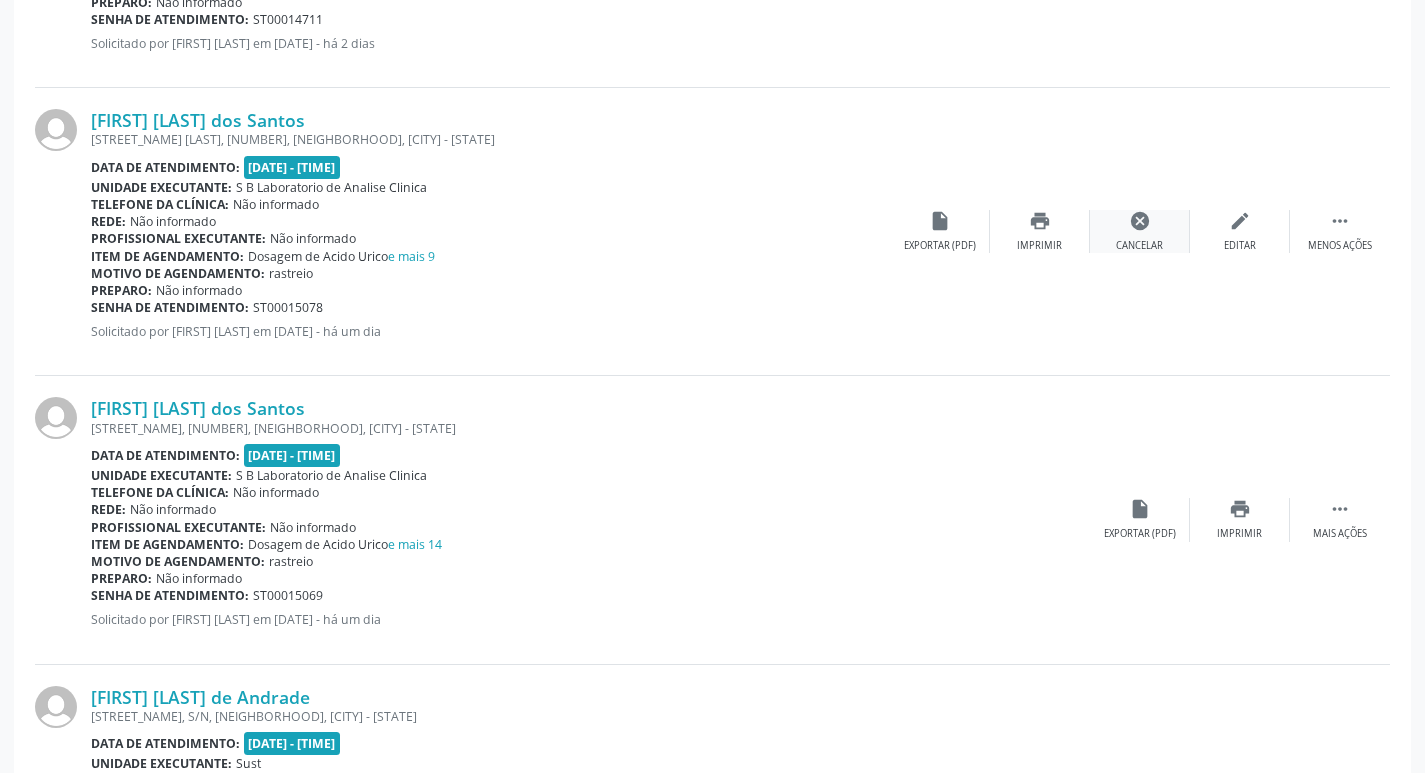 click on "cancel
Cancelar" at bounding box center [1140, 231] 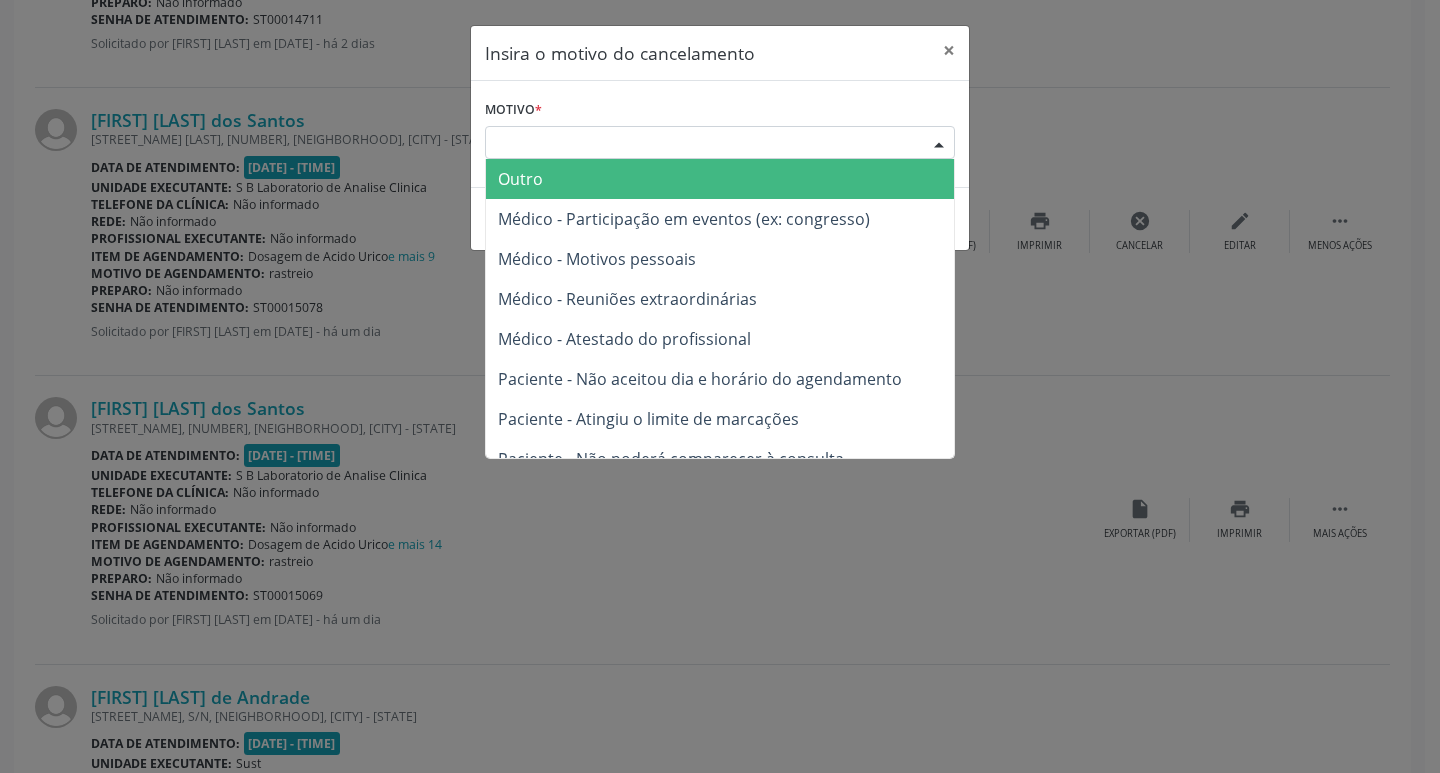 click on "Escolha o motivo" at bounding box center [720, 143] 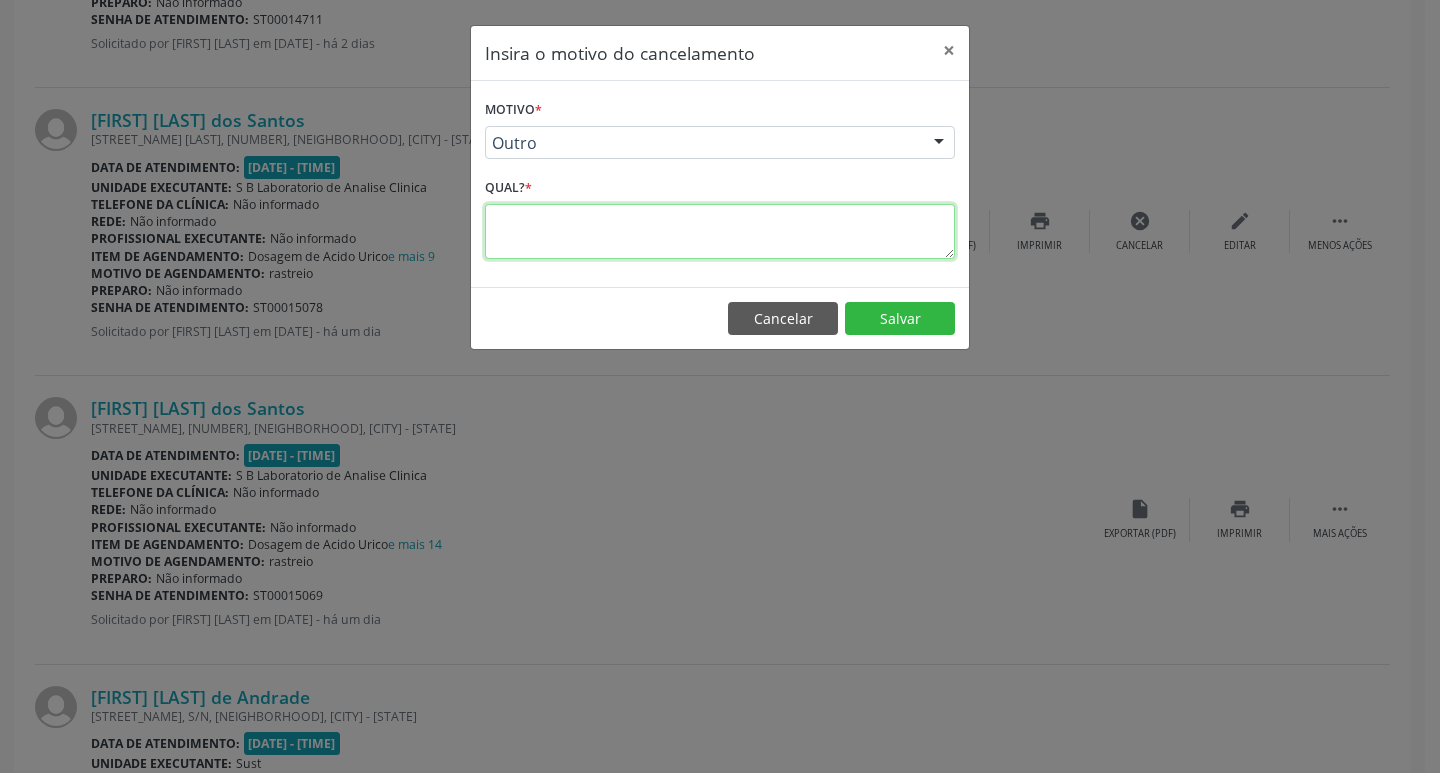 click at bounding box center (720, 231) 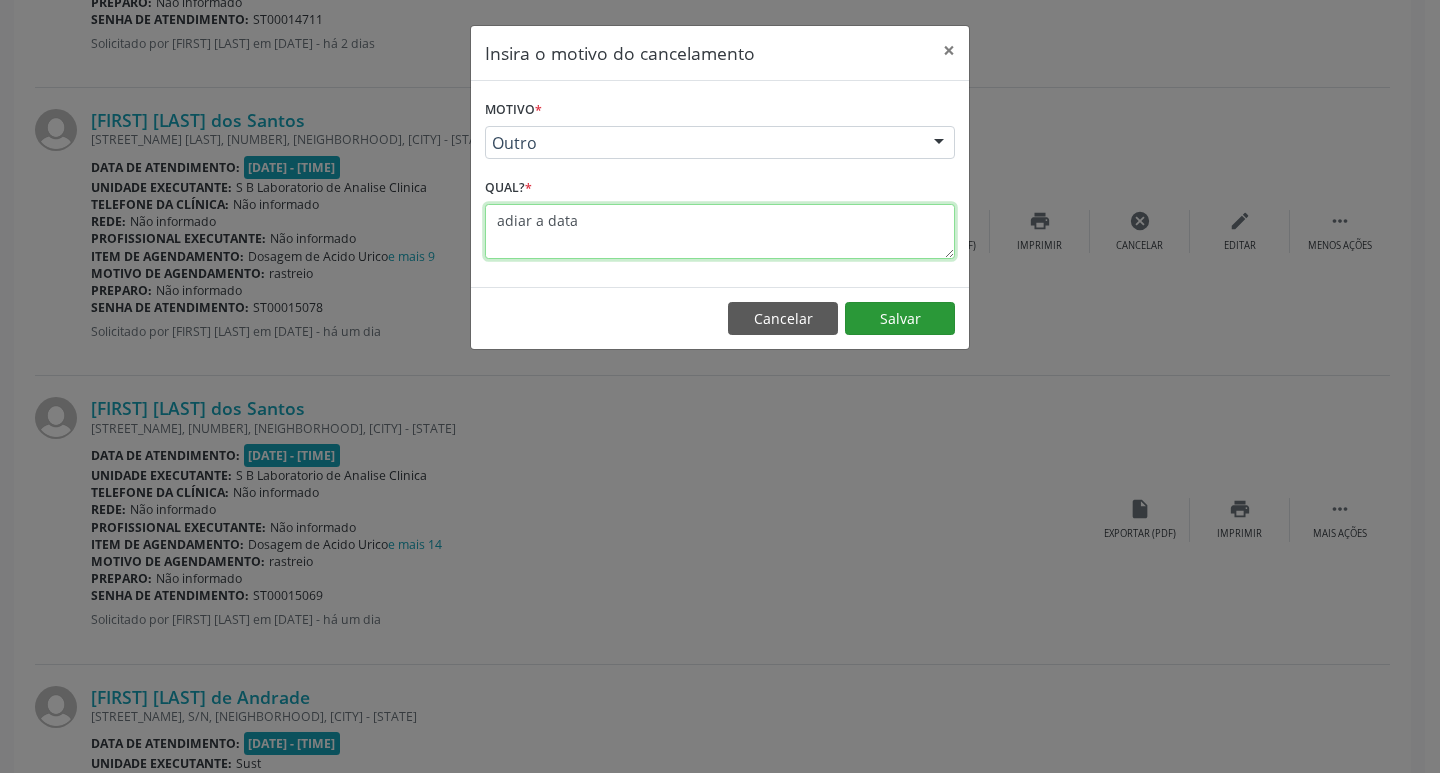 type on "adiar a data" 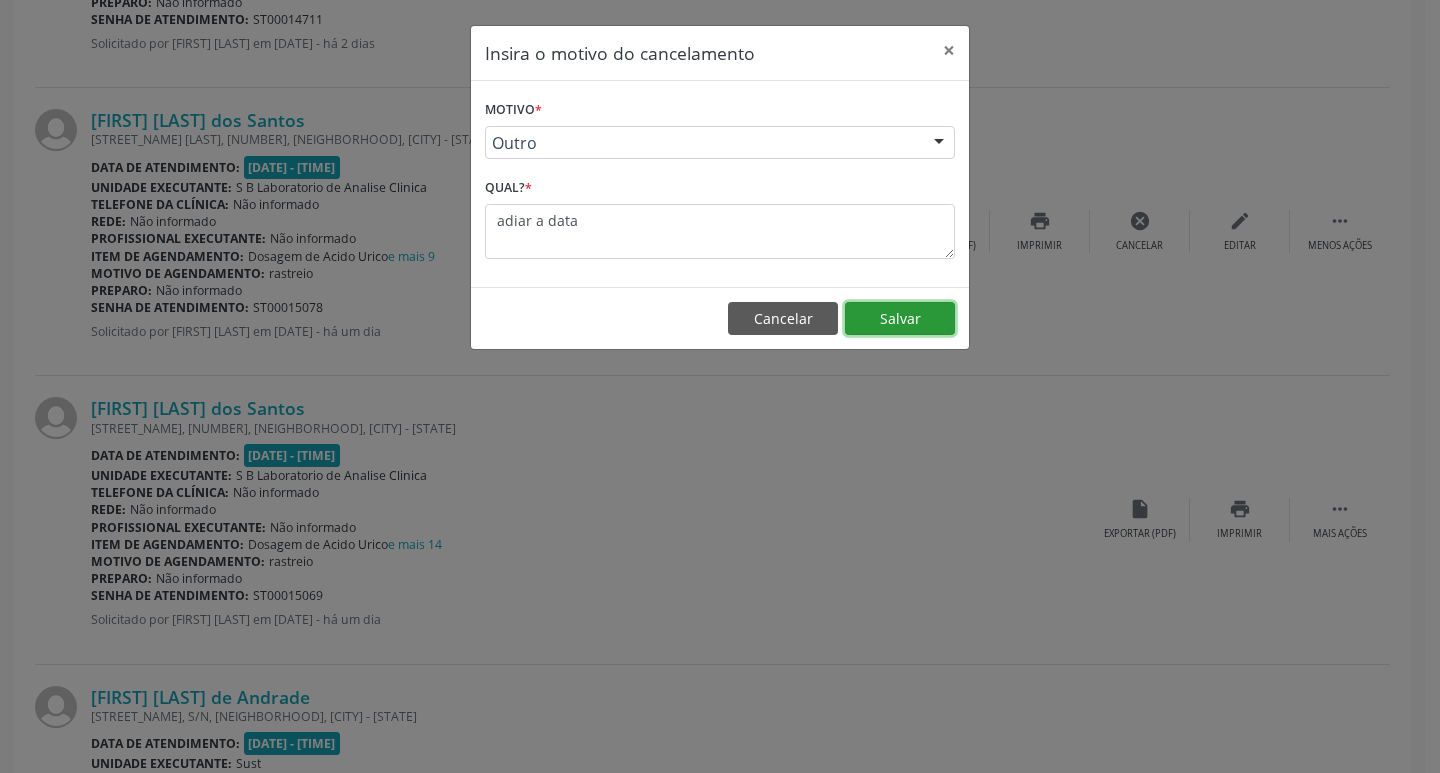 click on "Salvar" at bounding box center (900, 319) 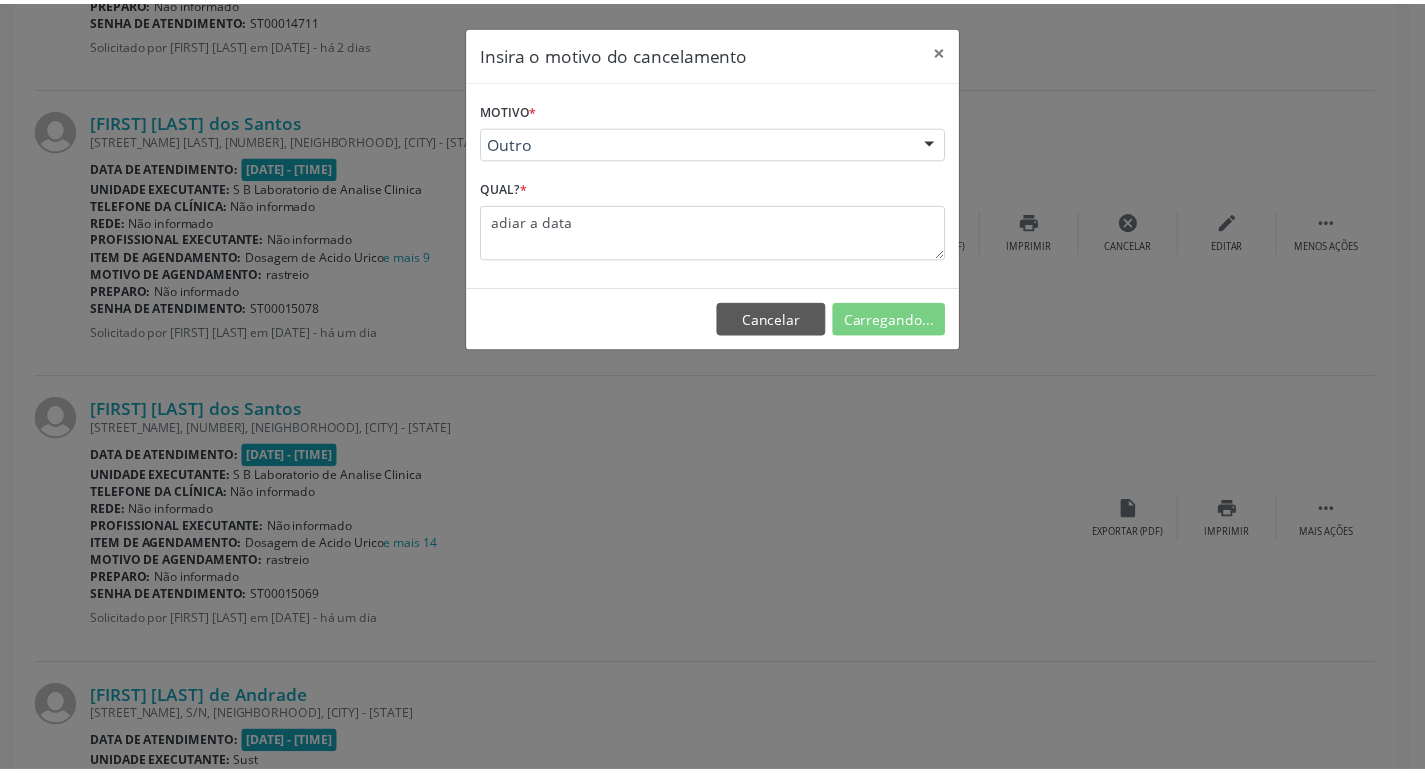 scroll, scrollTop: 0, scrollLeft: 0, axis: both 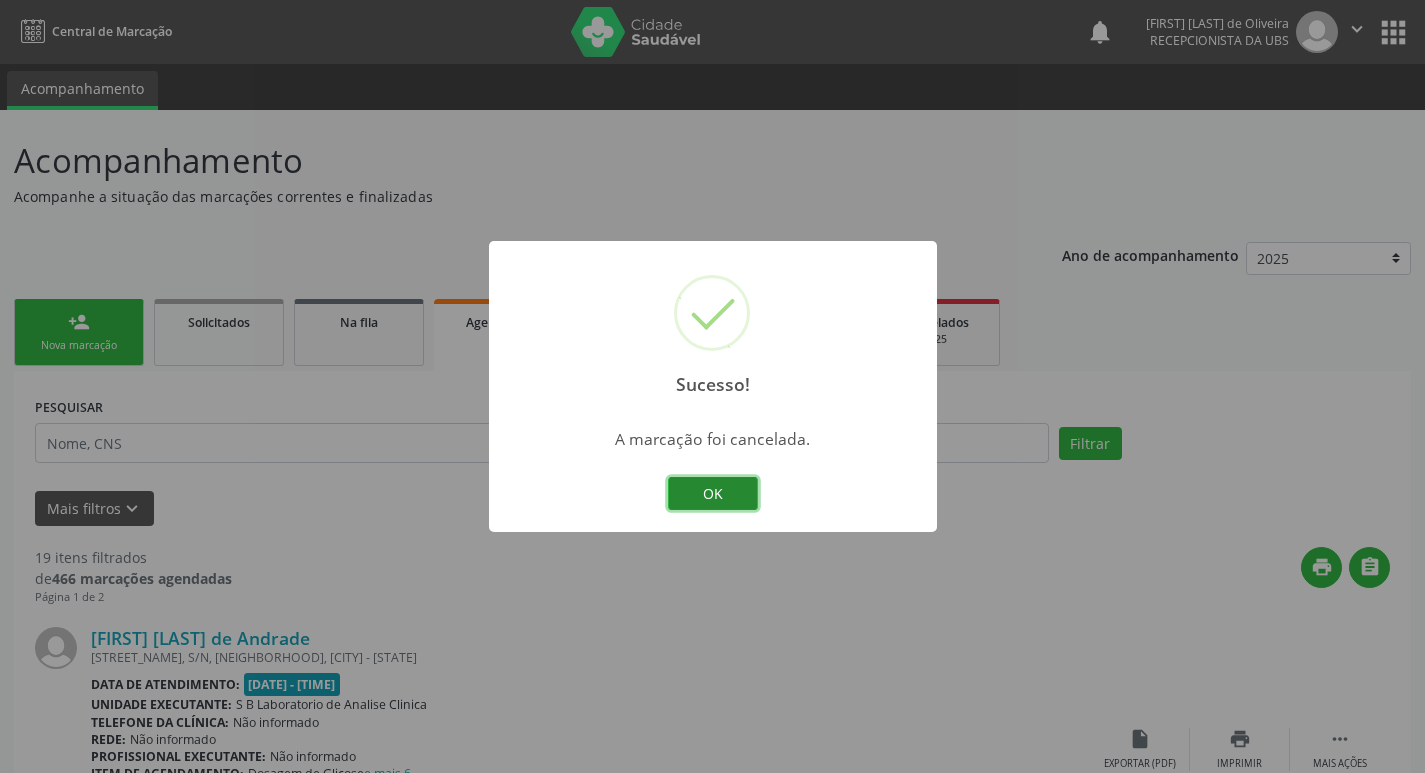 click on "OK" at bounding box center (713, 494) 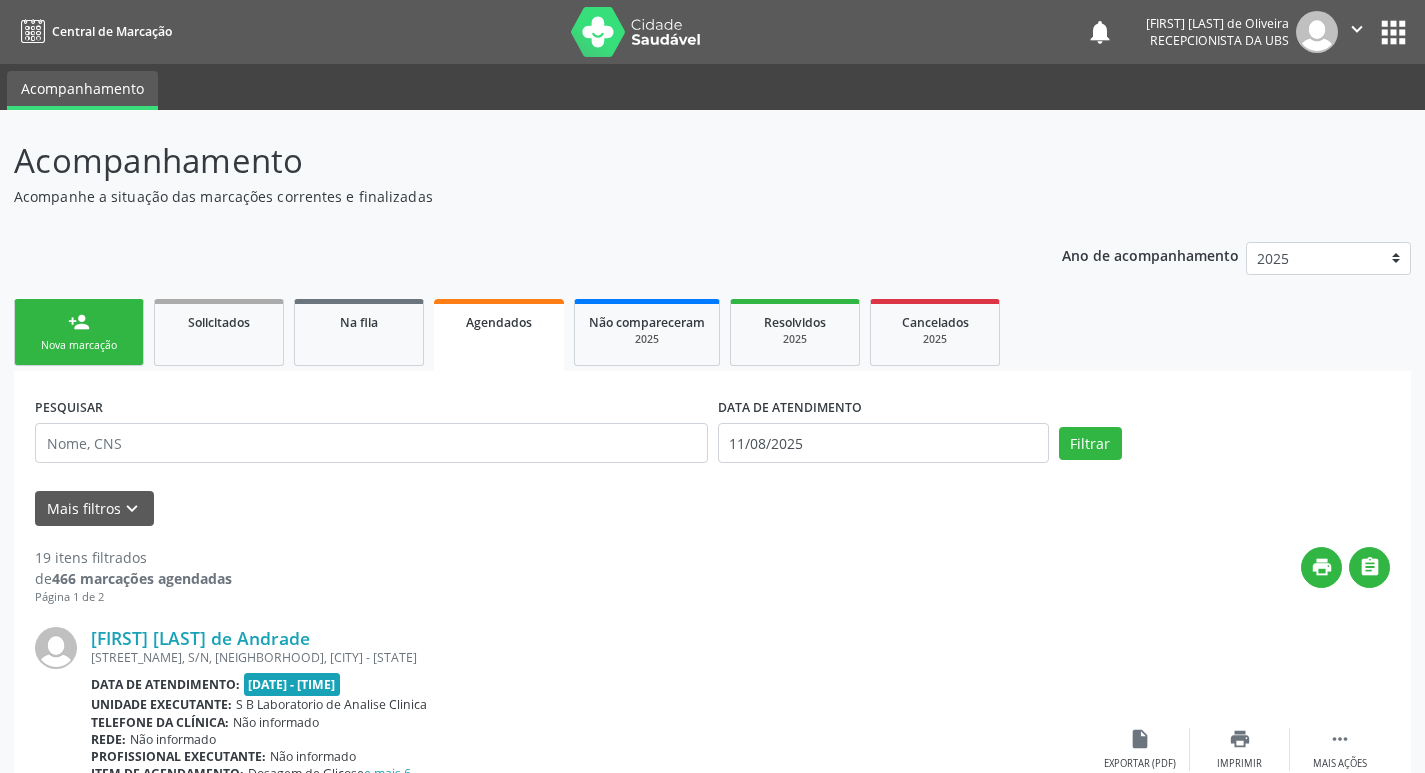 click on "person_add
Nova marcação" at bounding box center (79, 332) 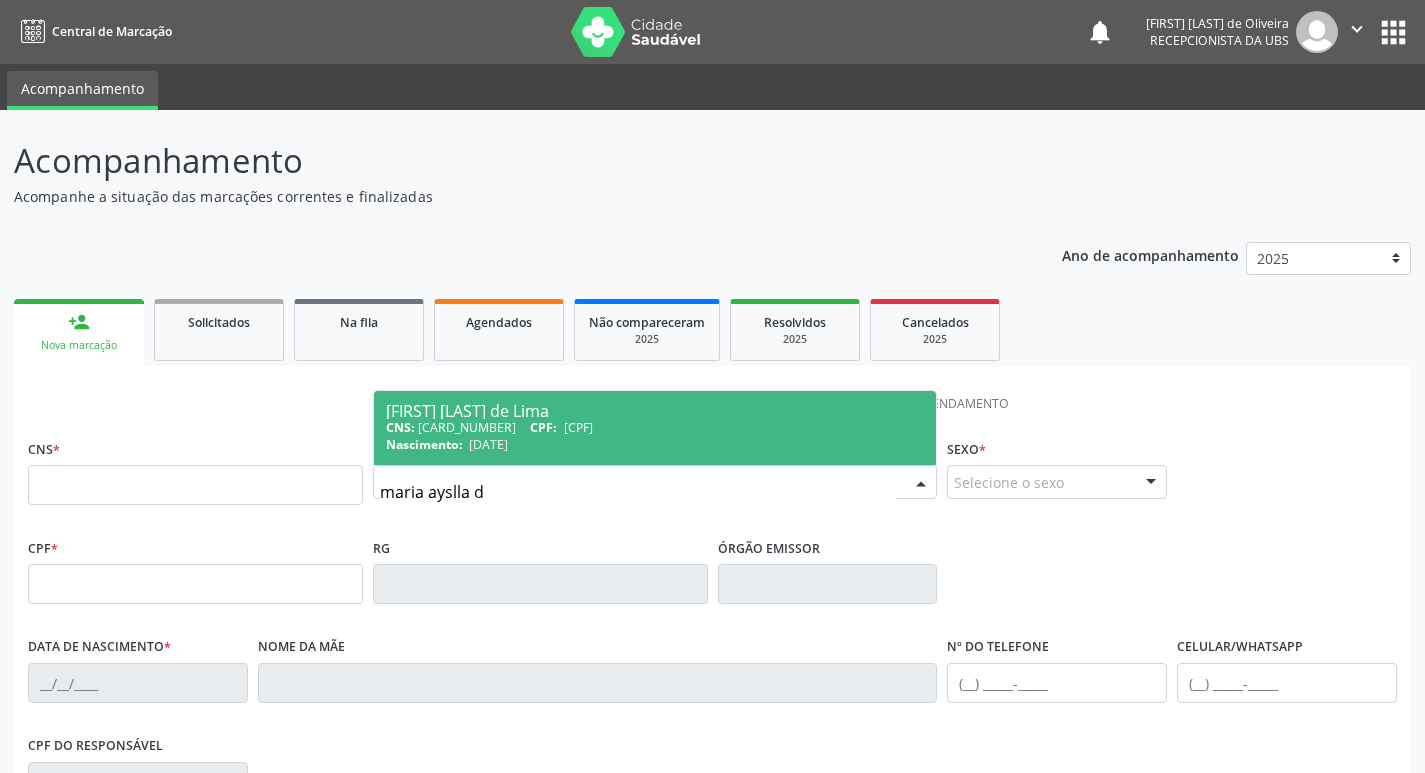 type on "maria ayslla de" 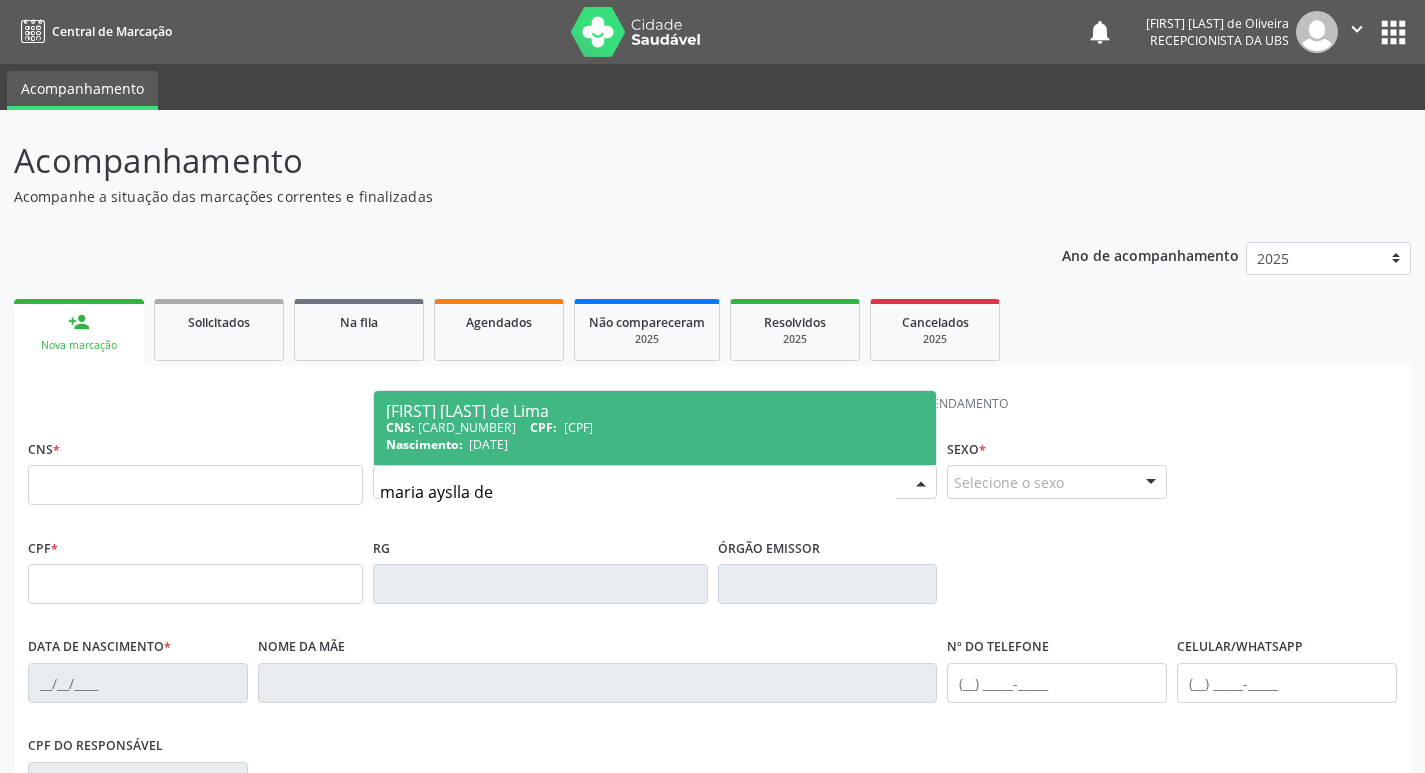 click on "[CPF]" at bounding box center [578, 427] 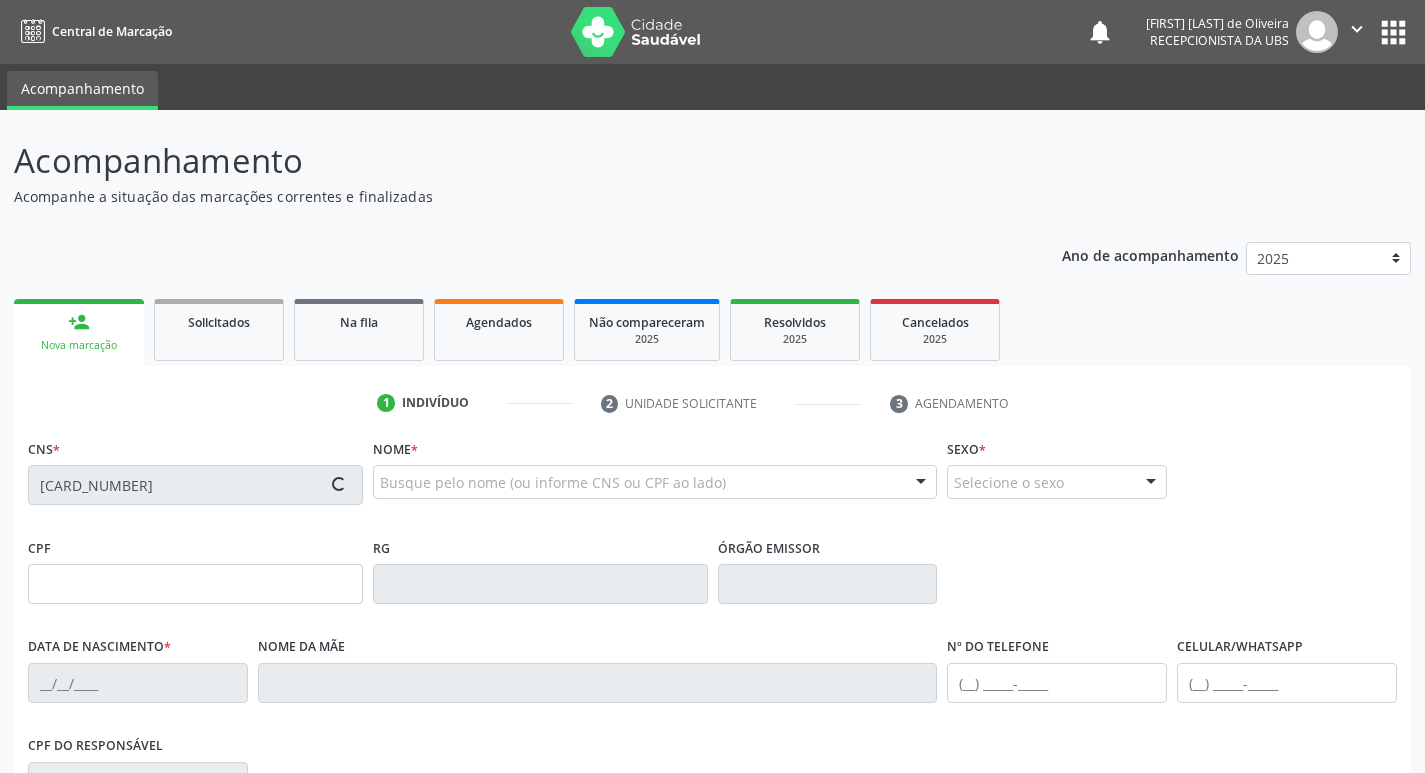 type on "[CPF]" 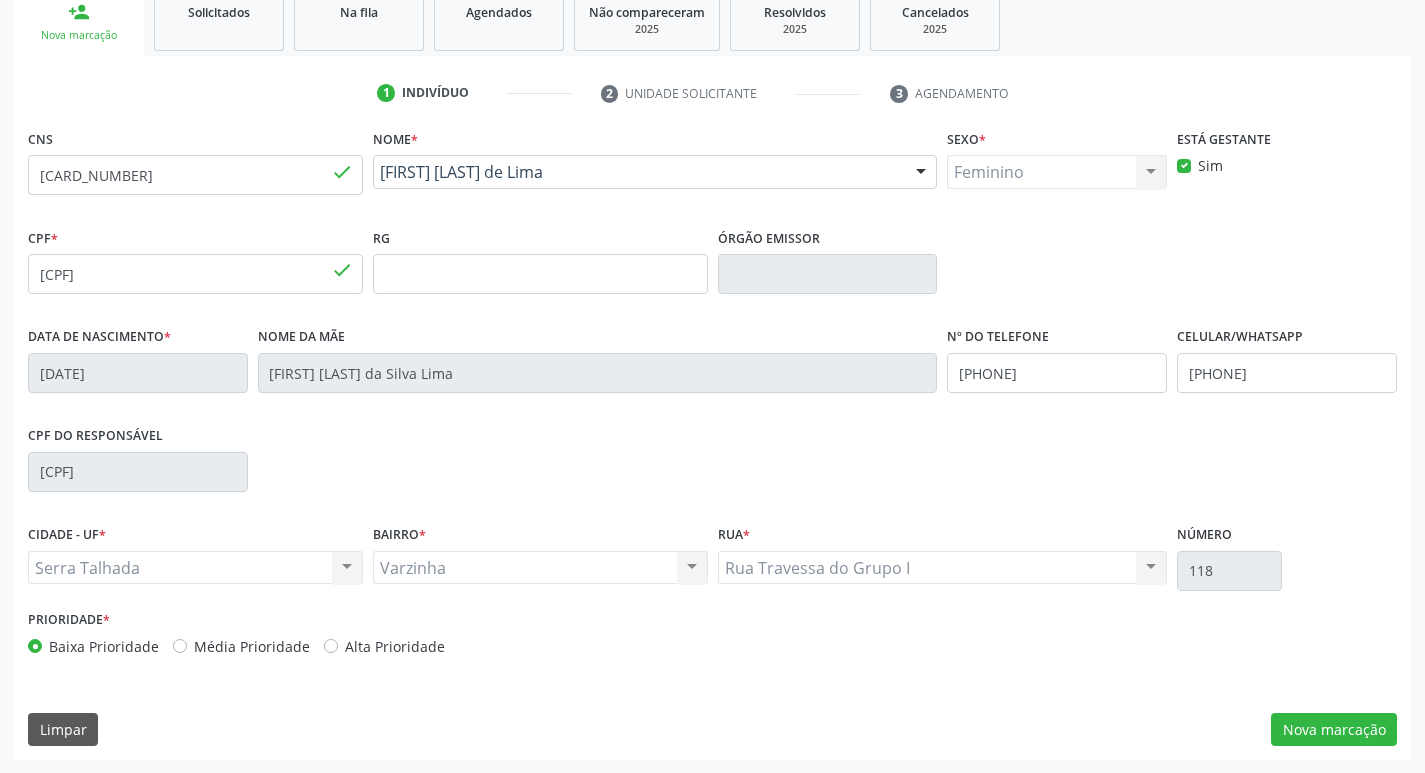 scroll, scrollTop: 311, scrollLeft: 0, axis: vertical 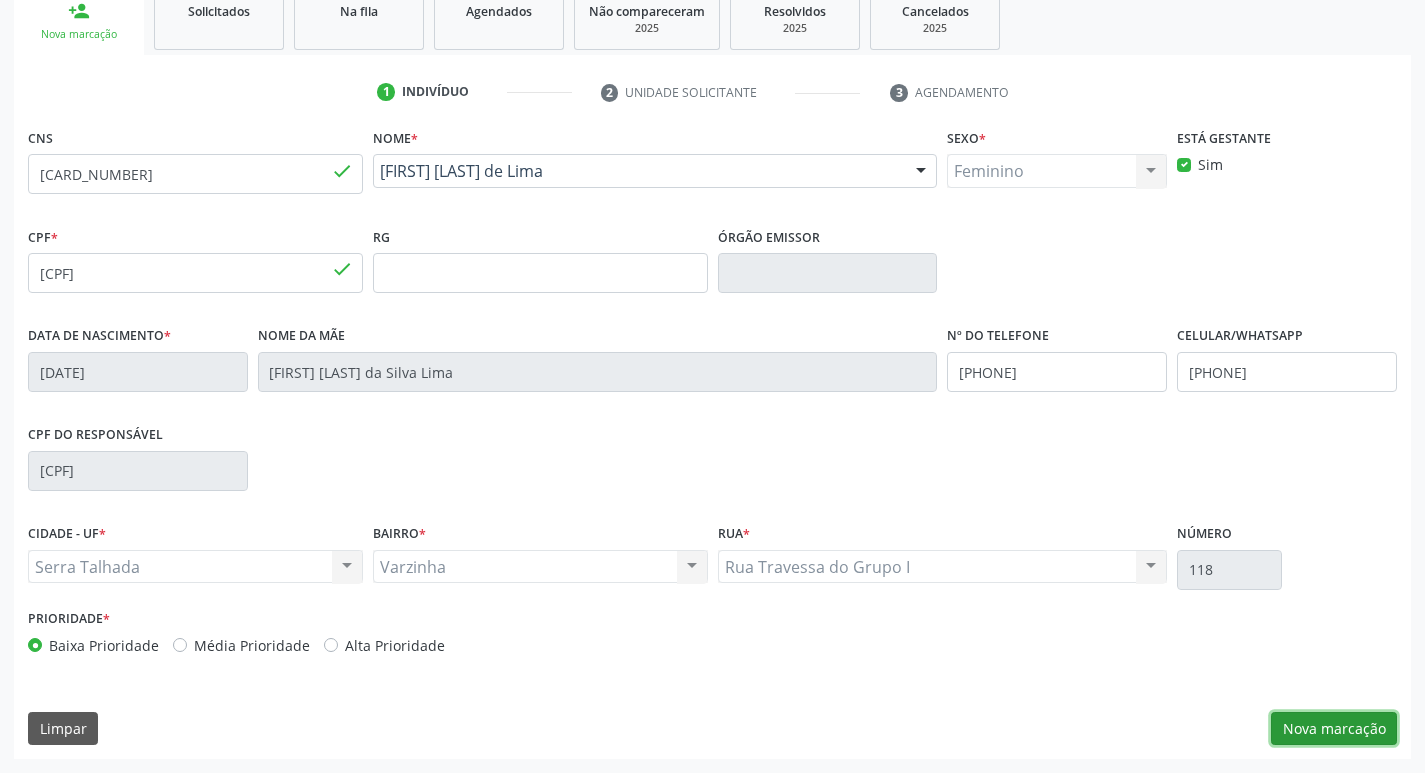 click on "Nova marcação" at bounding box center (1334, 729) 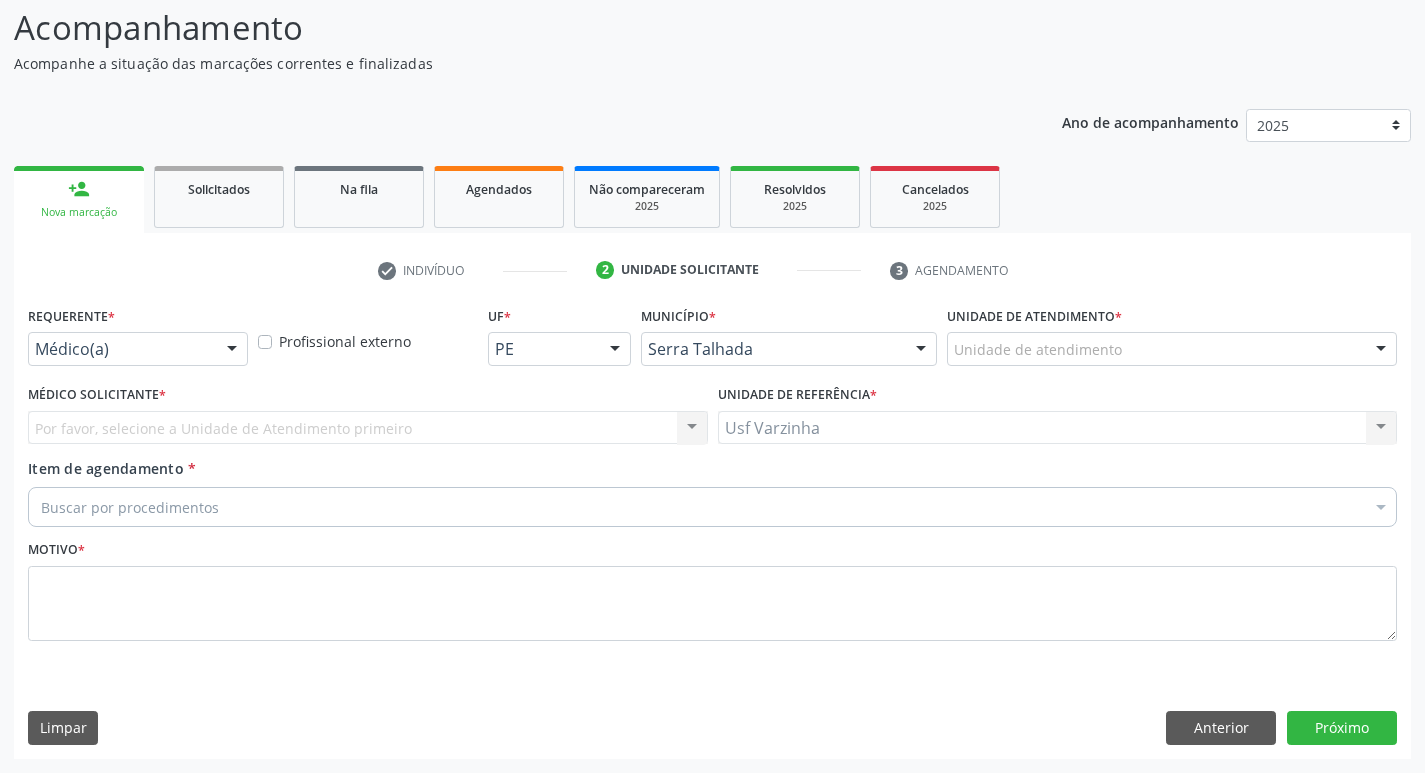 scroll, scrollTop: 133, scrollLeft: 0, axis: vertical 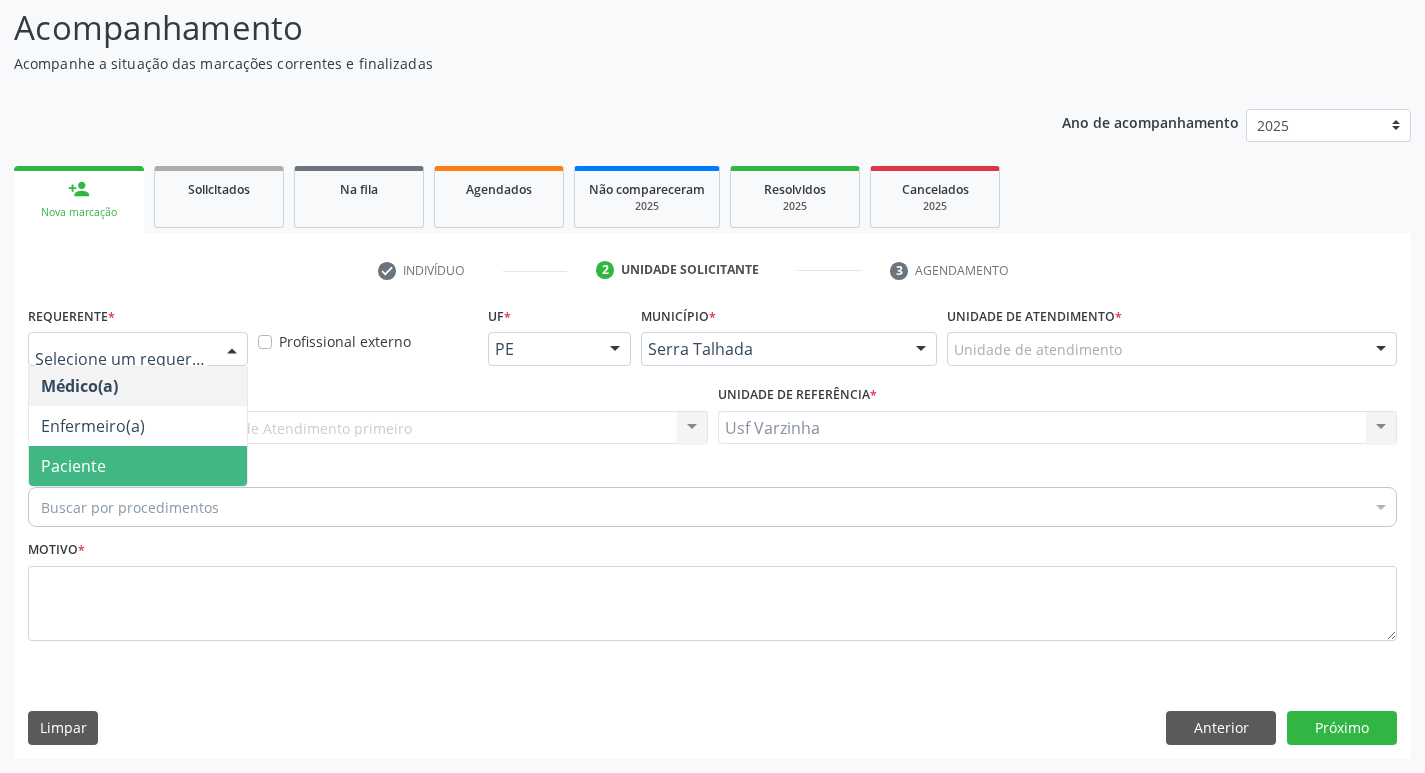 click on "Paciente" at bounding box center (138, 466) 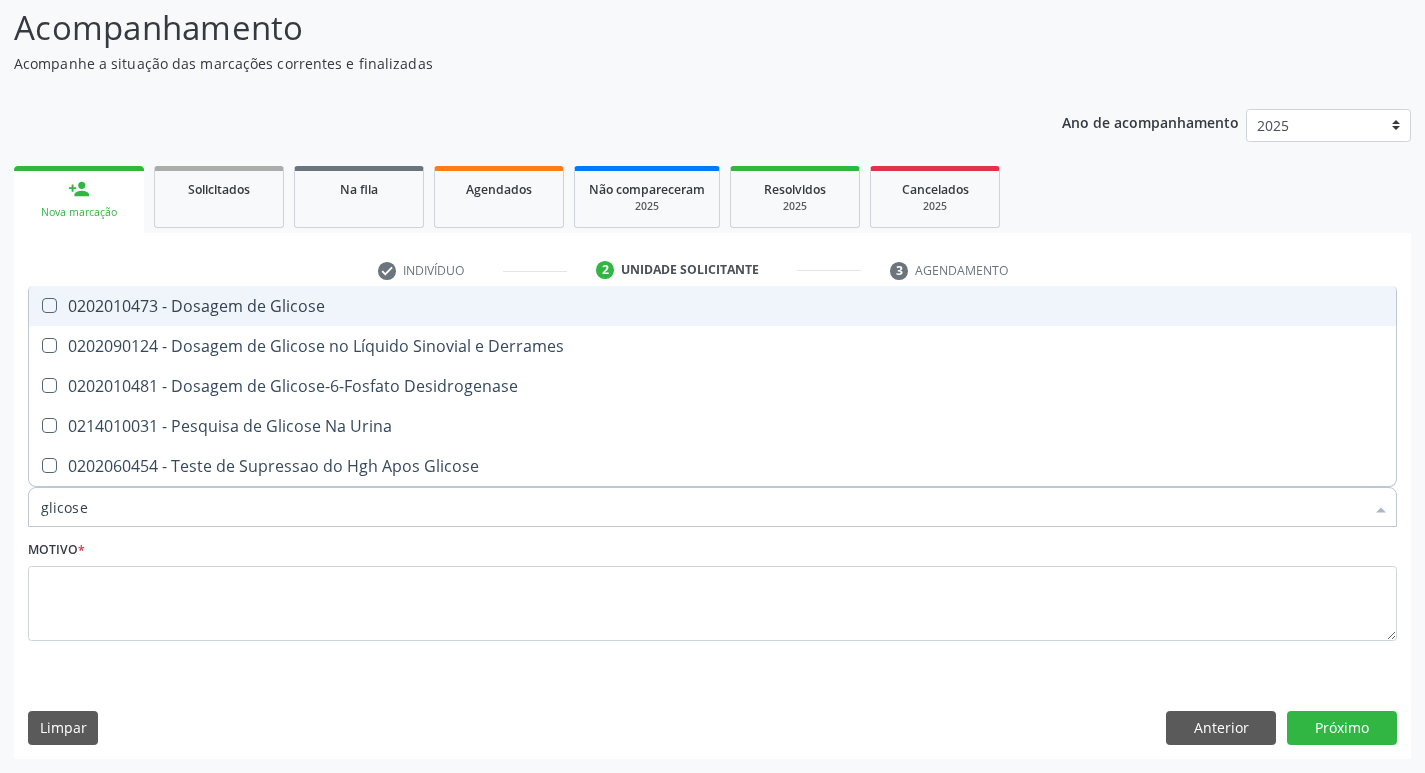 type on "glicose" 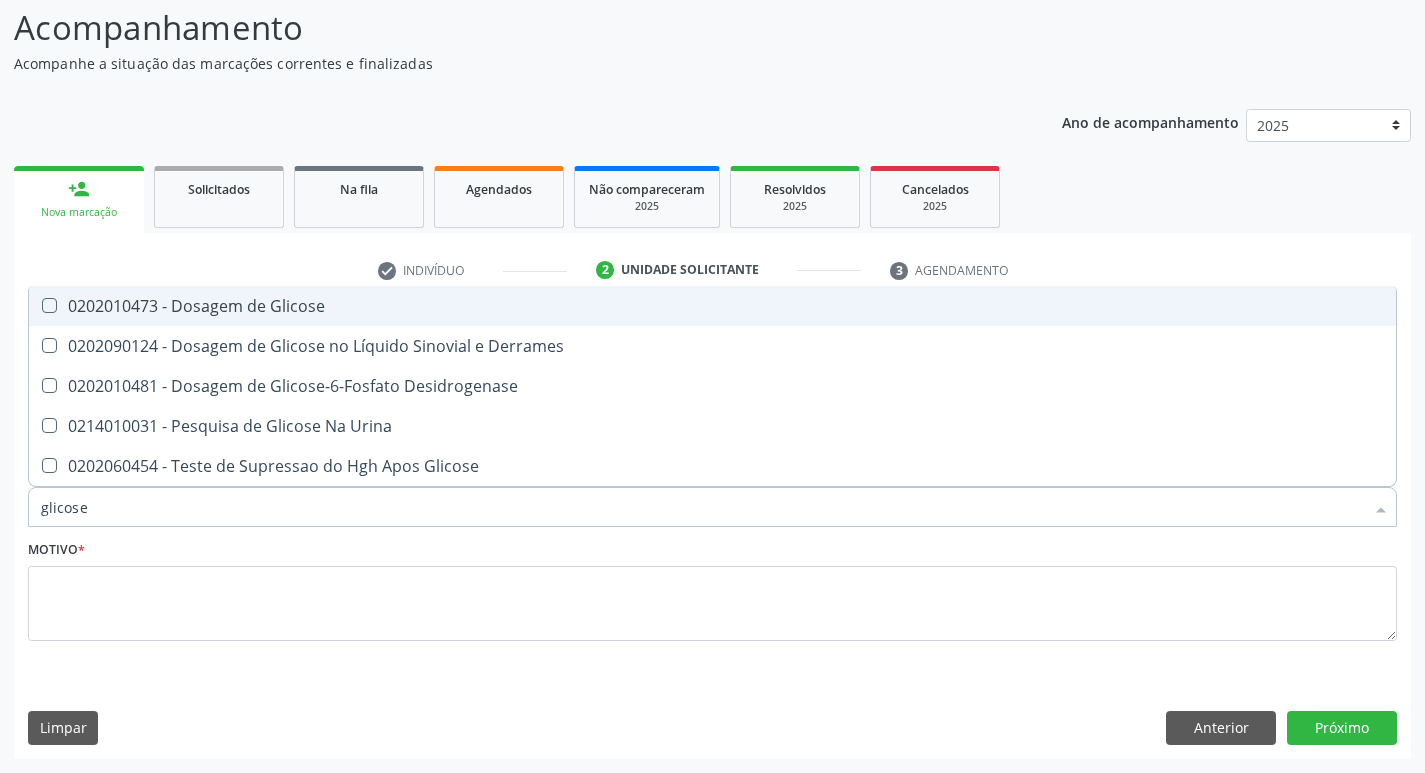 click on "0202010473 - Dosagem de Glicose" at bounding box center [712, 306] 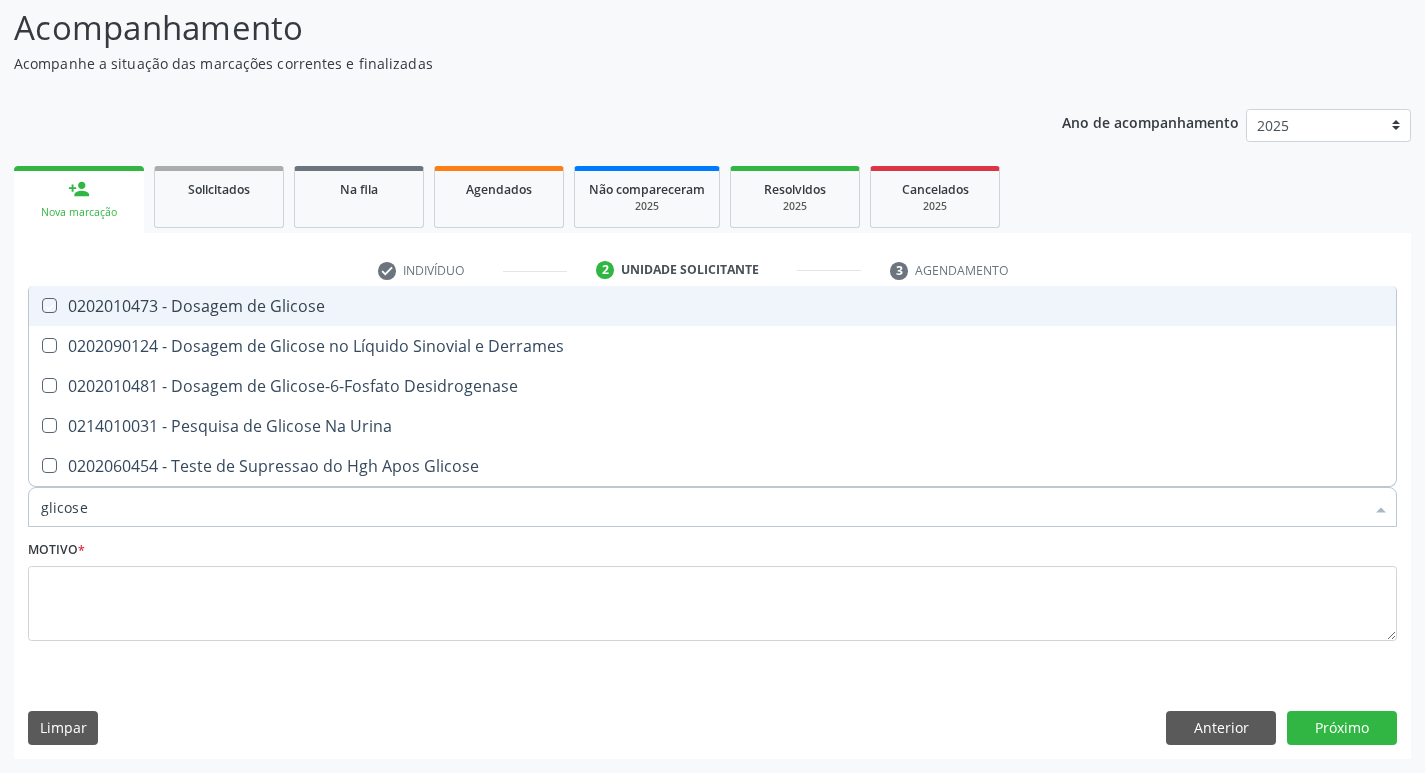 checkbox on "true" 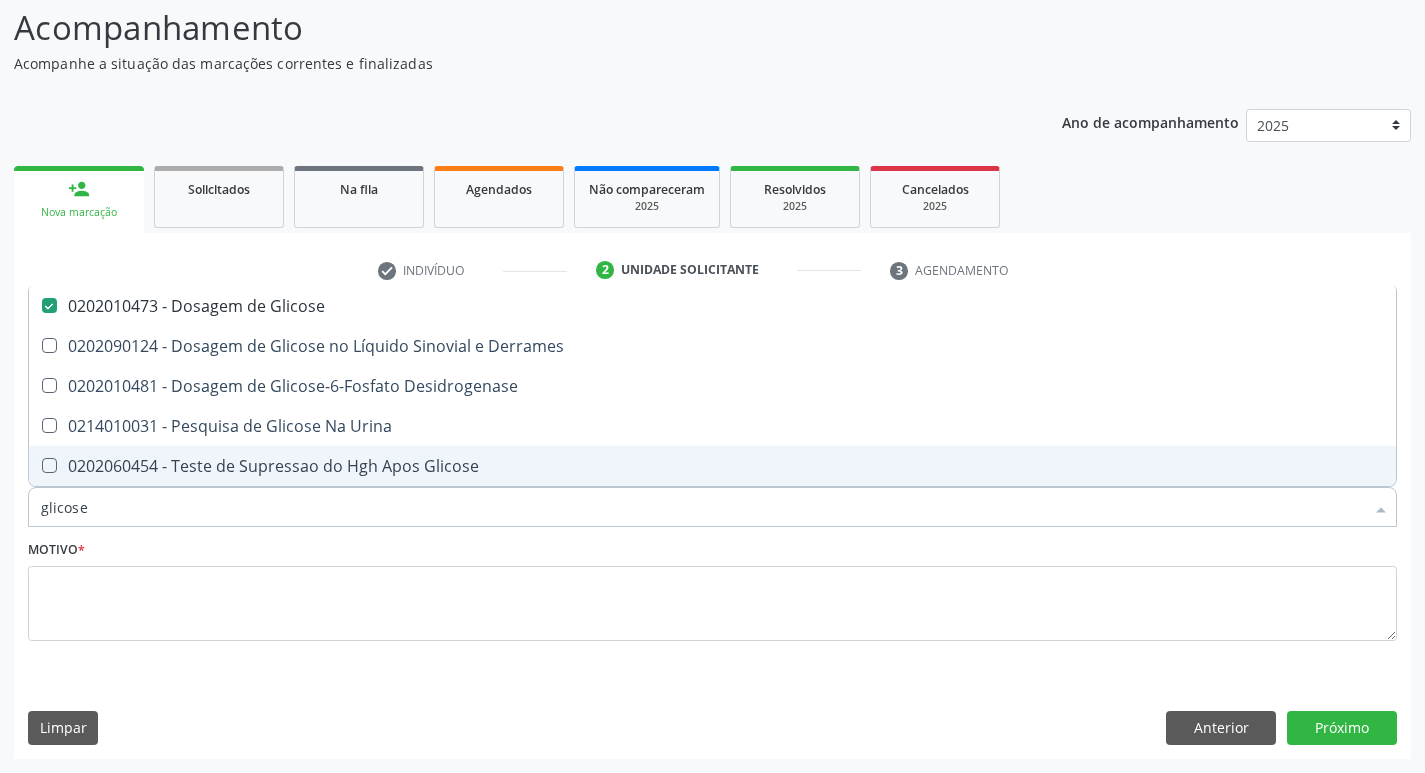 click on "glicose" at bounding box center (702, 507) 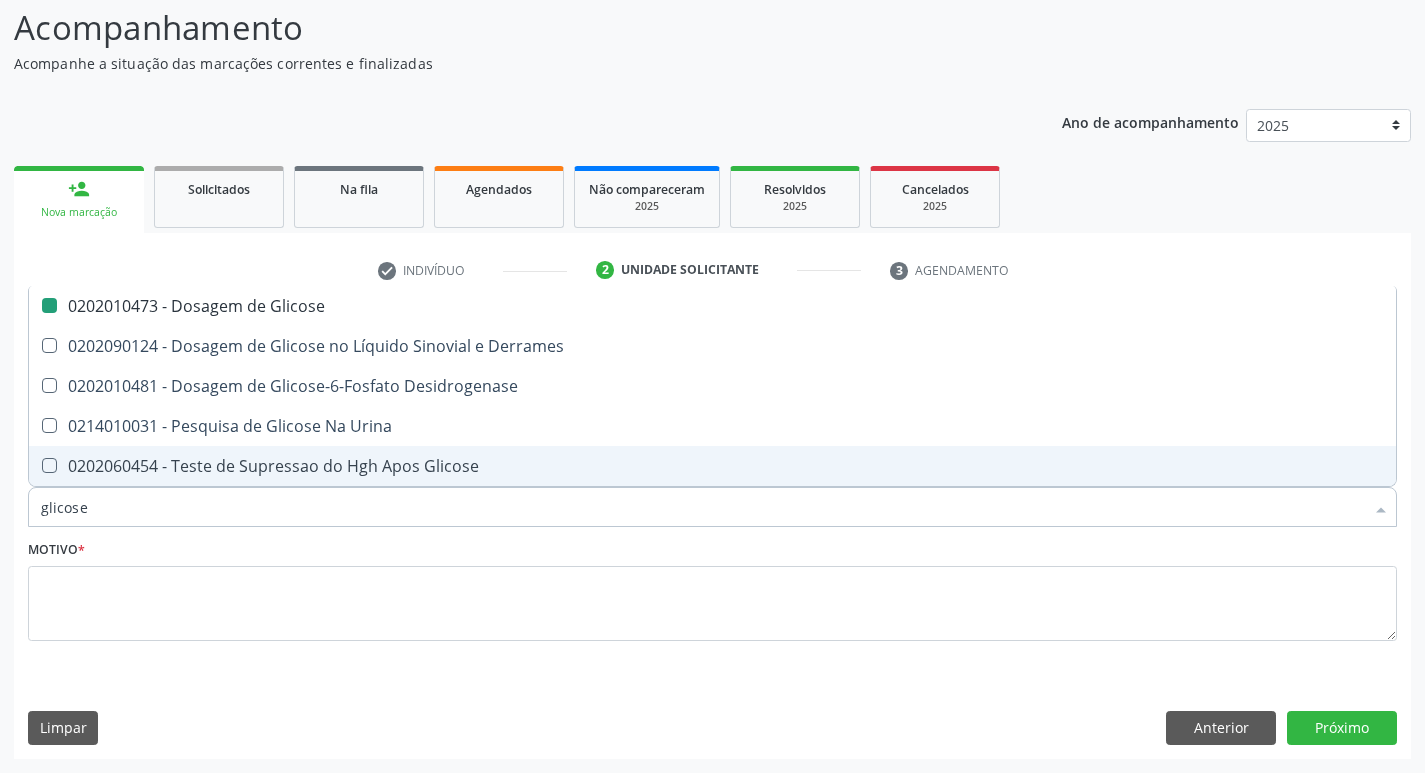 type on "glicos" 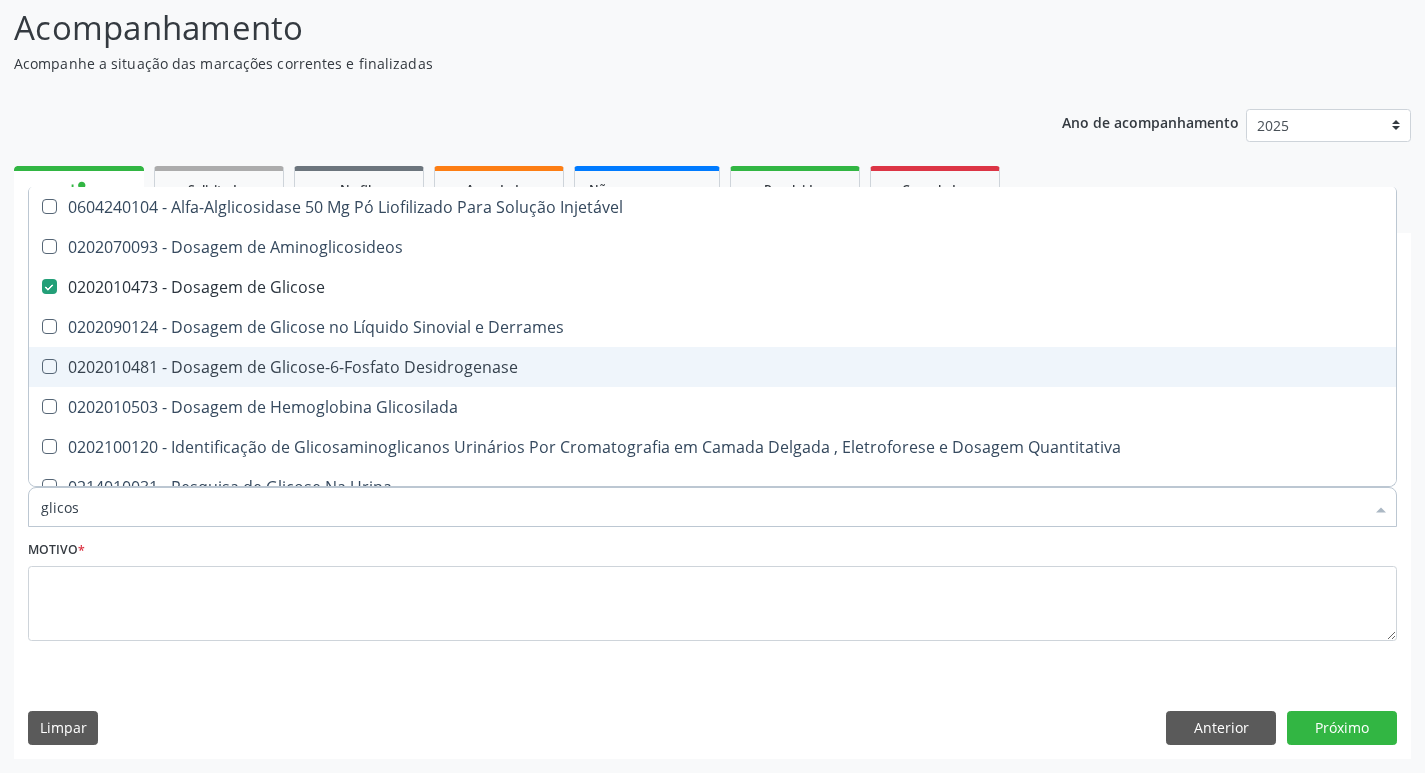 type on "glico" 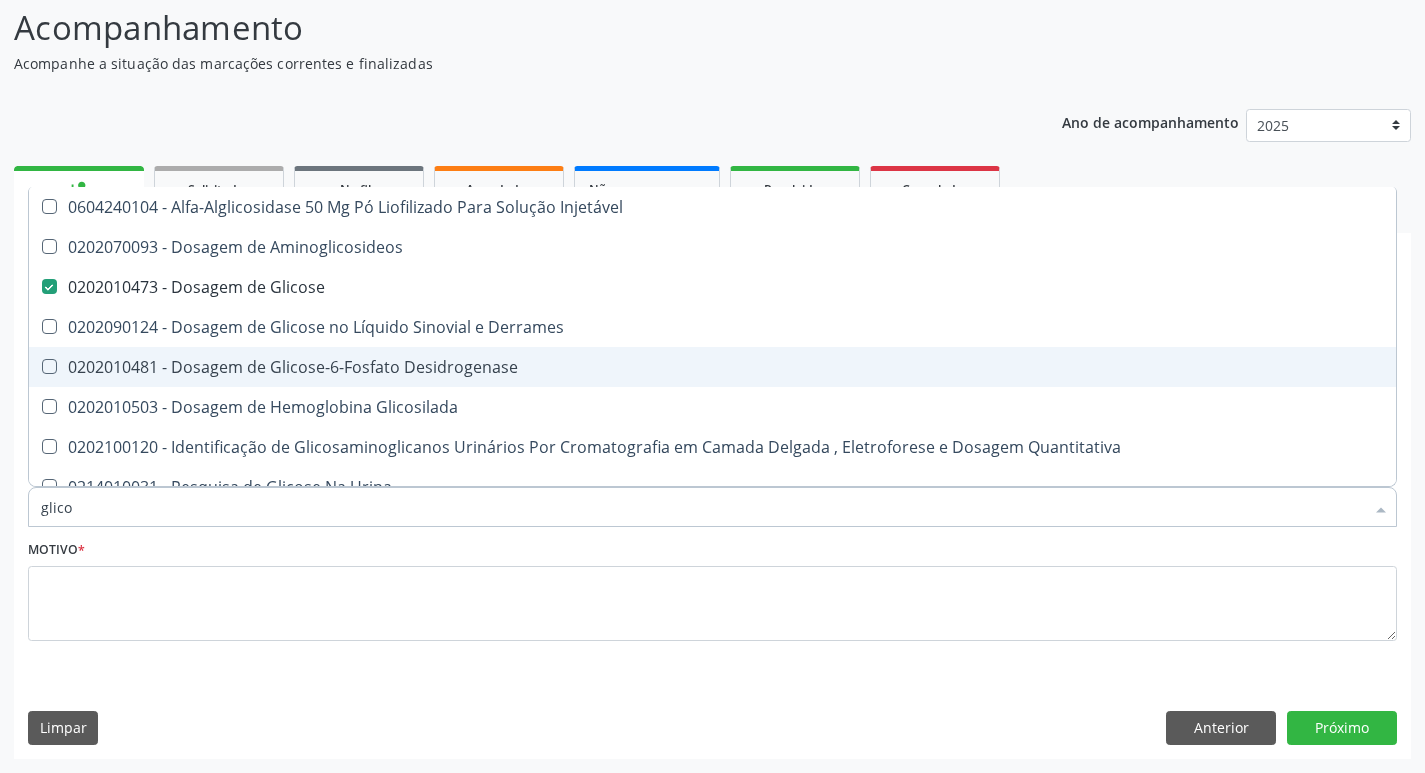 checkbox on "false" 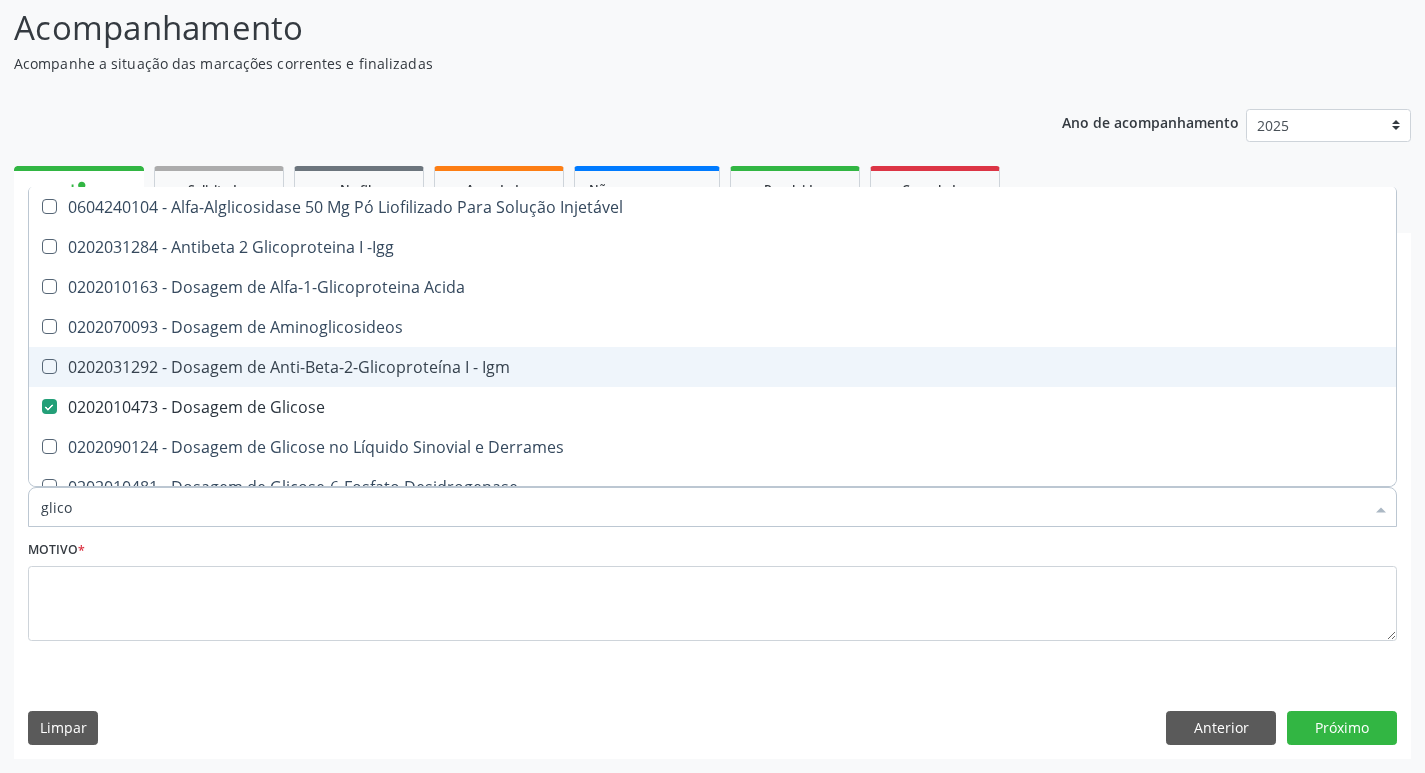 type on "glic" 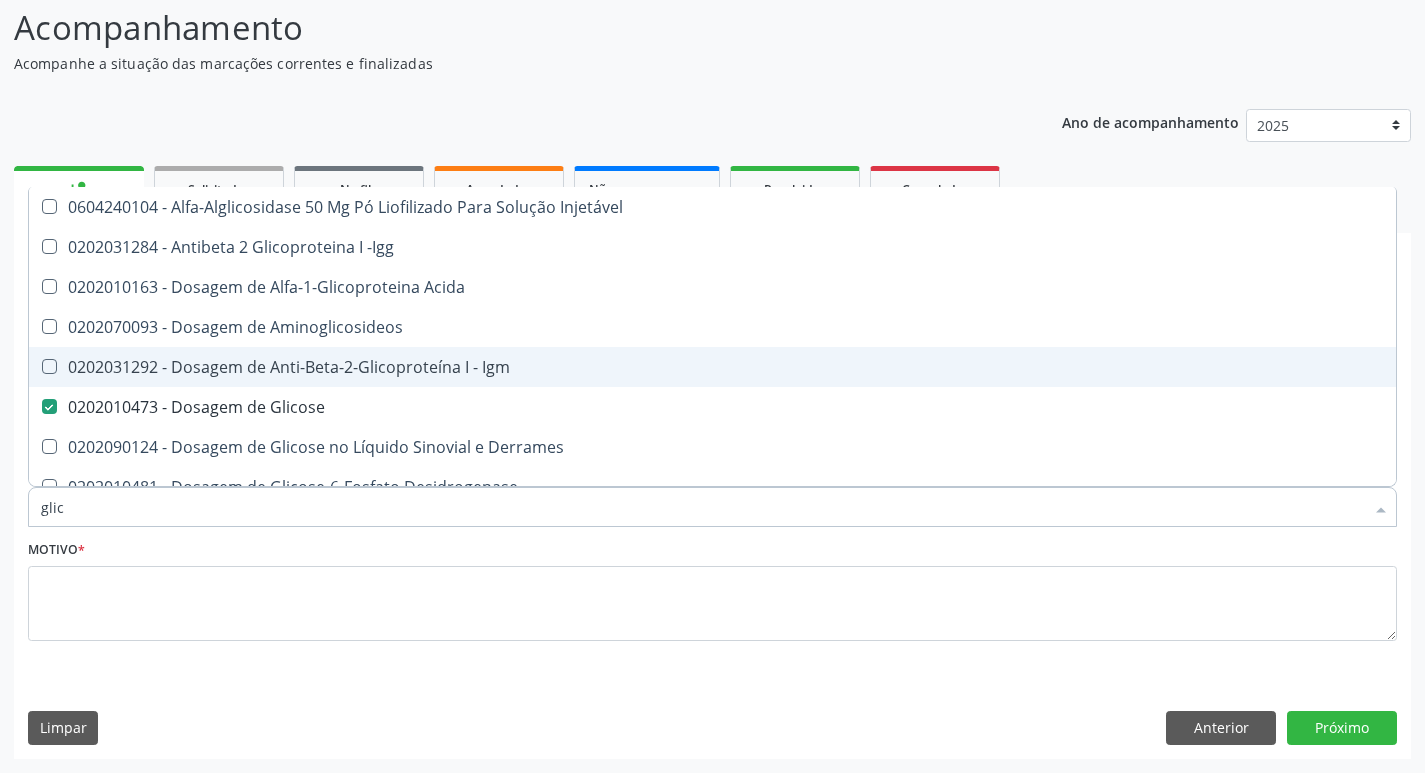 checkbox on "false" 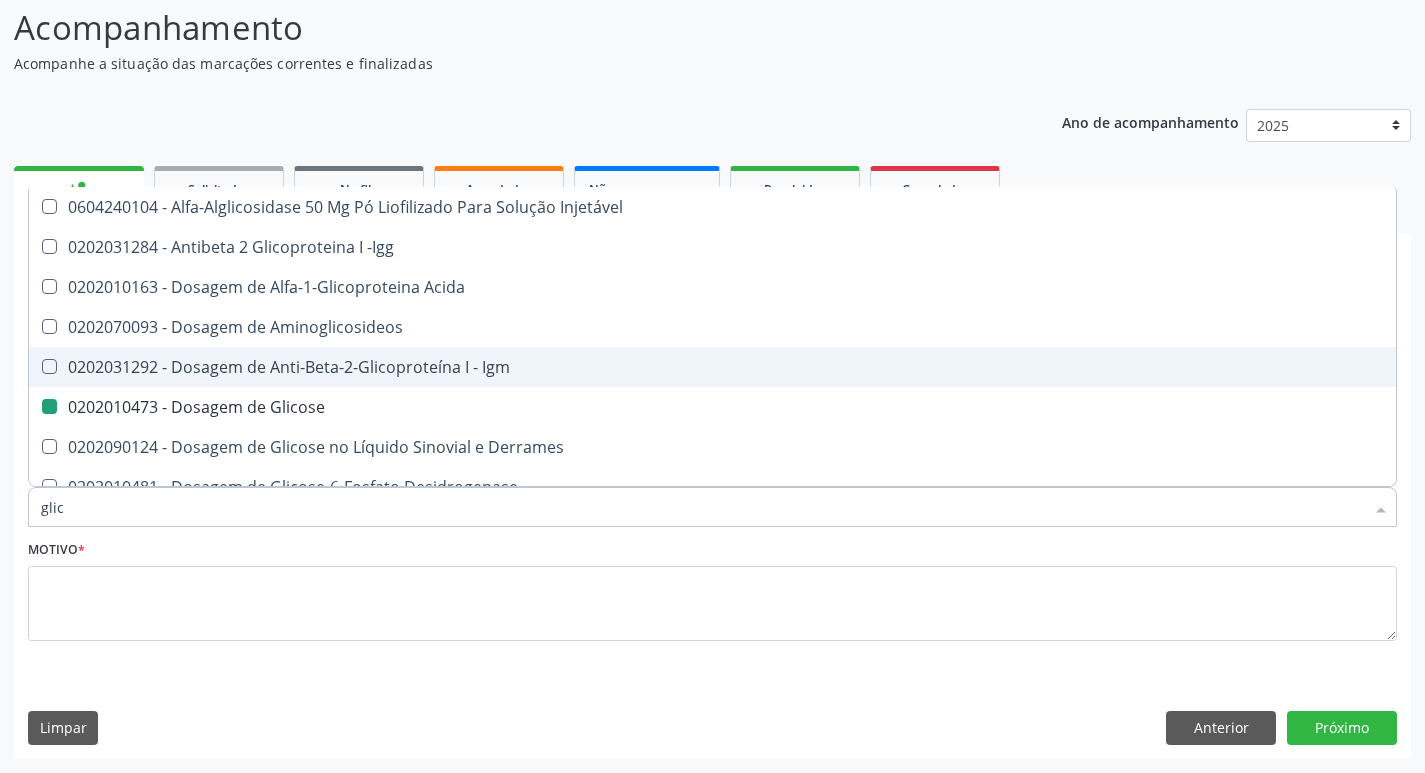 type on "gli" 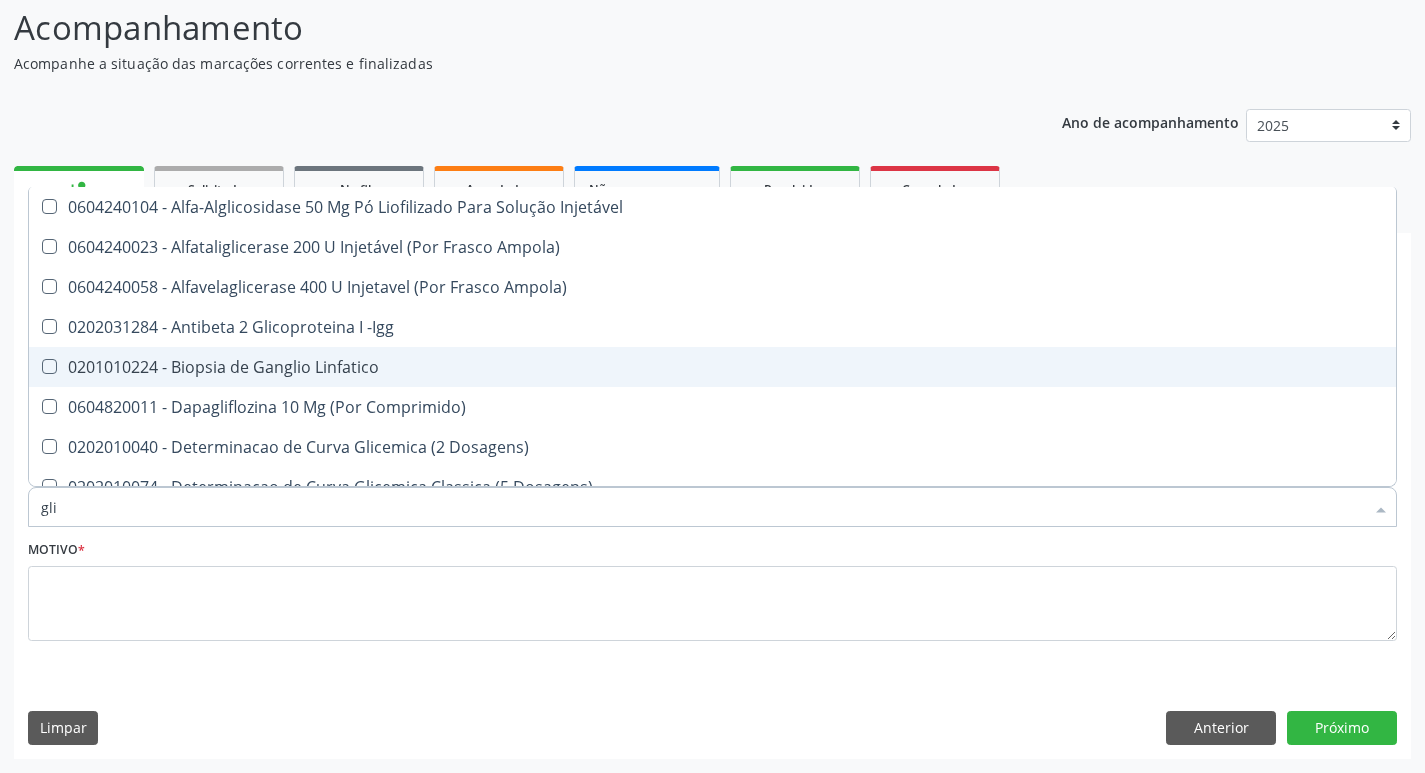 type on "gl" 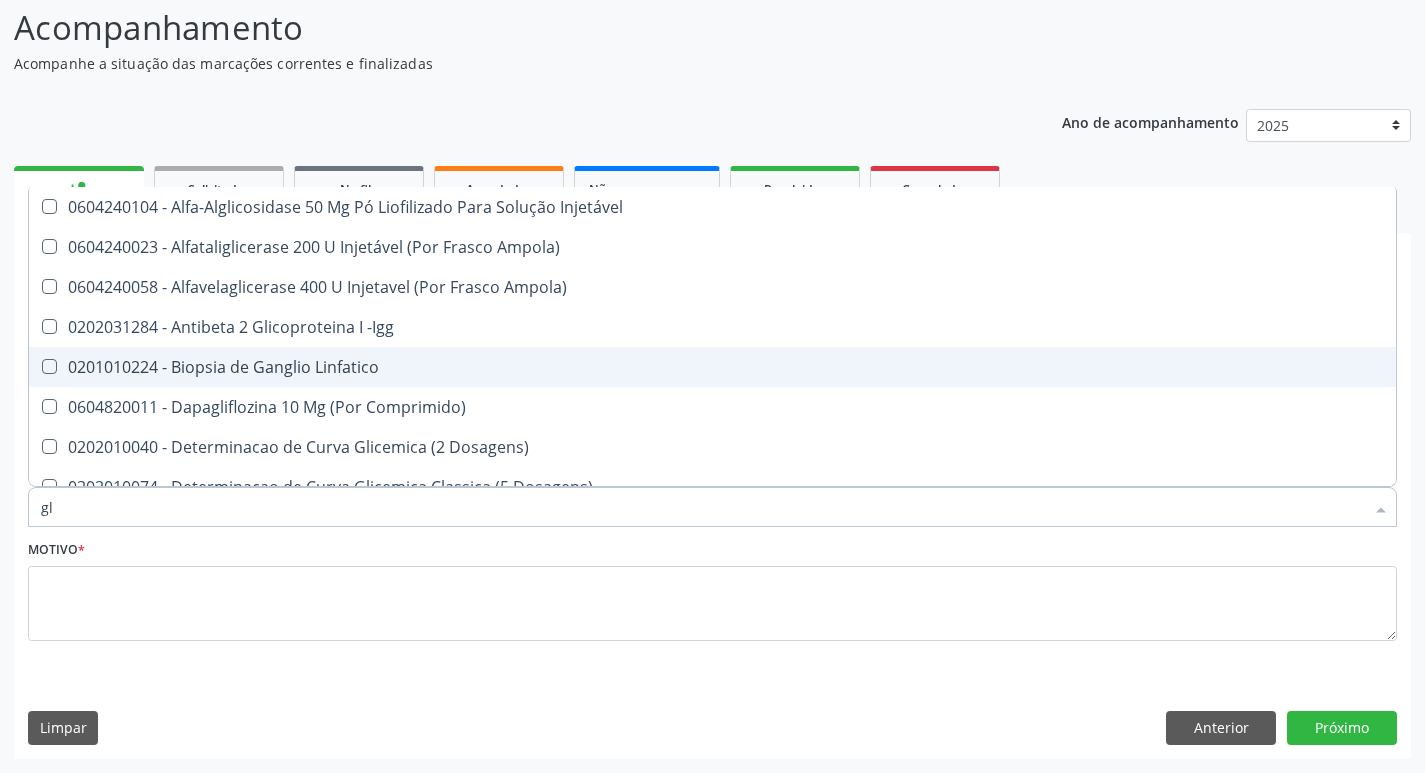 type on "g" 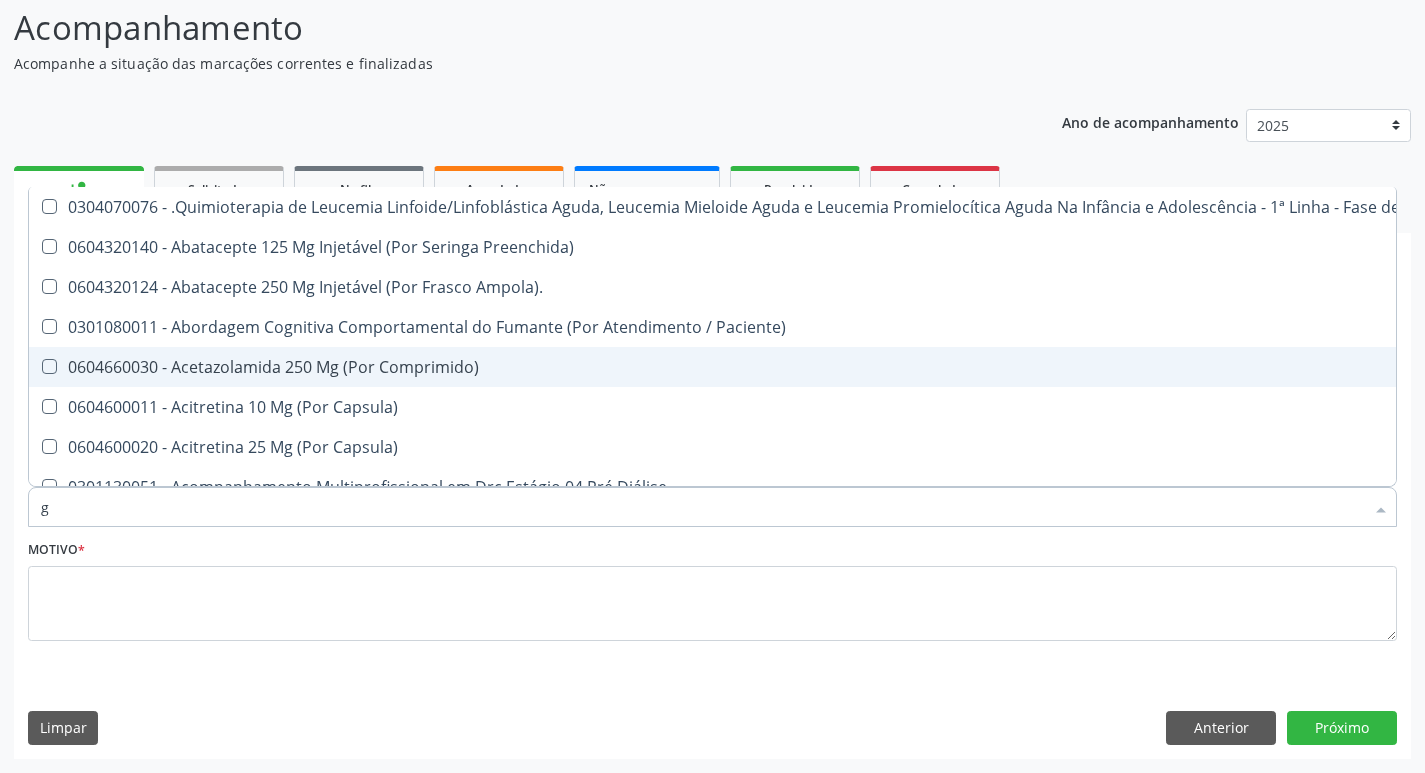 type 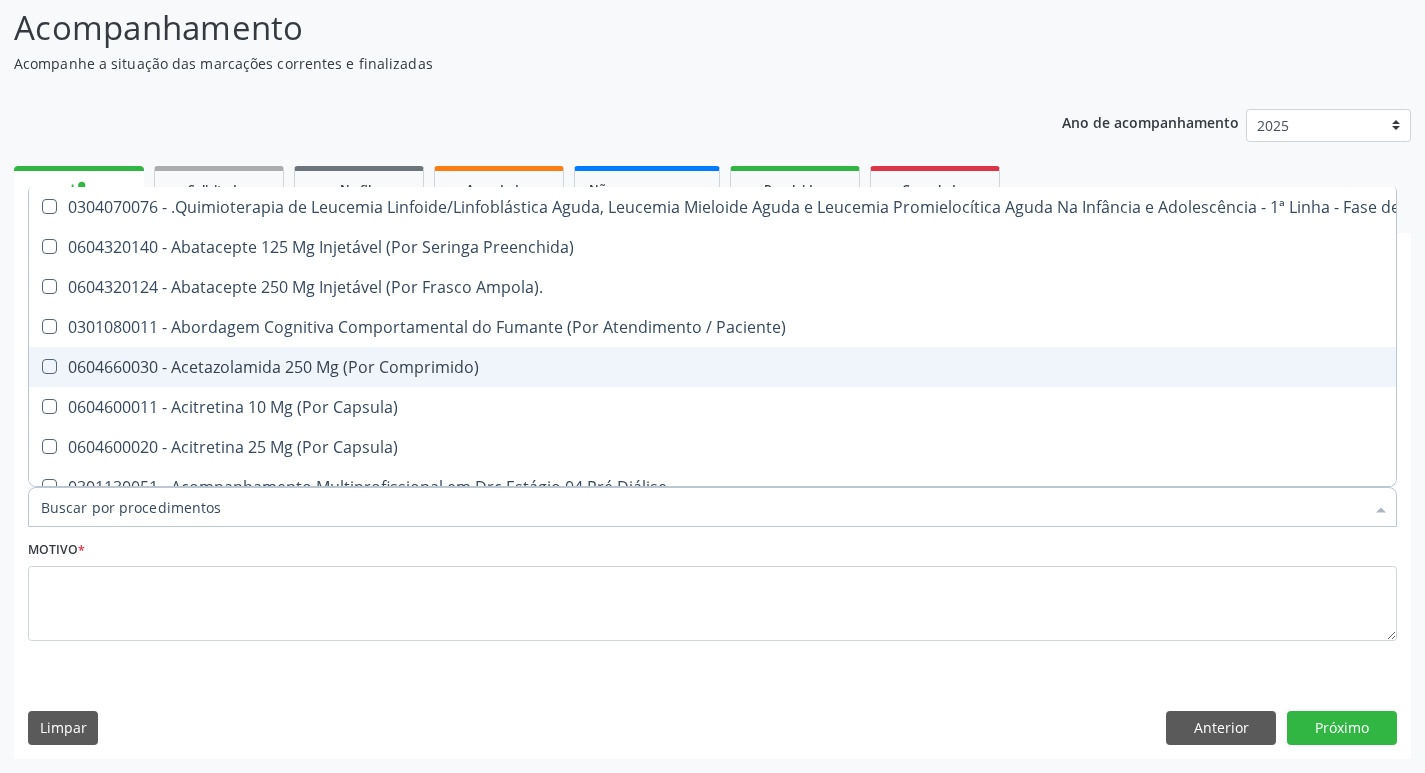 checkbox on "false" 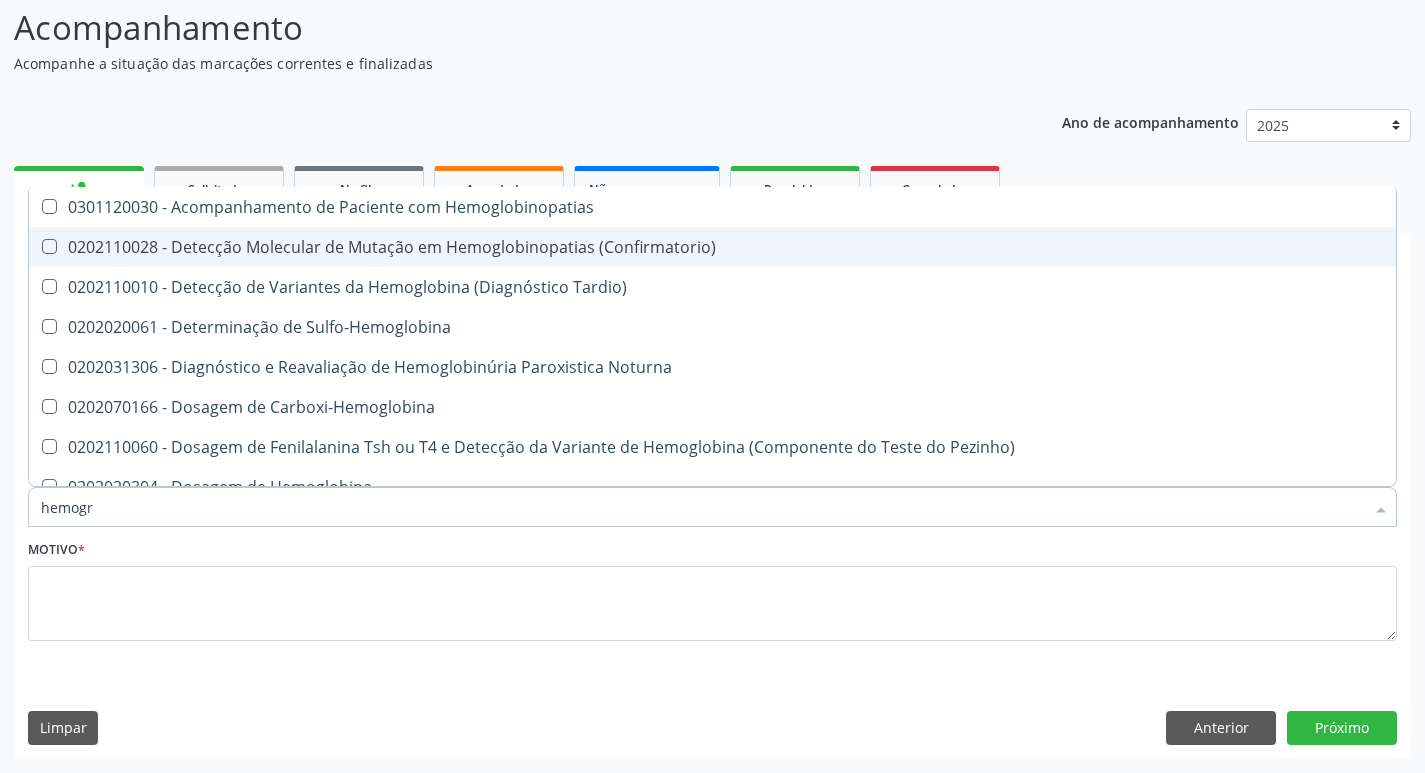 type on "hemogra" 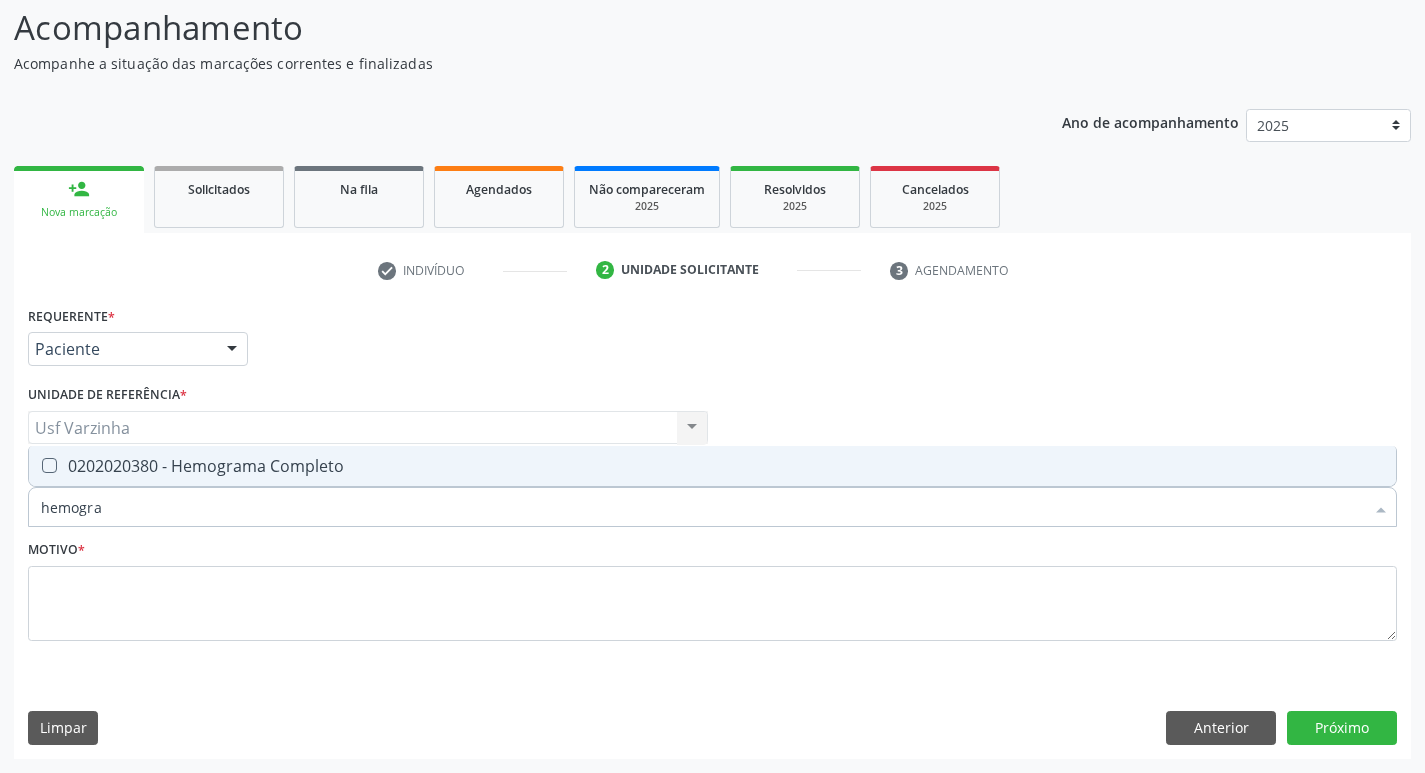 drag, startPoint x: 73, startPoint y: 469, endPoint x: 121, endPoint y: 482, distance: 49.729267 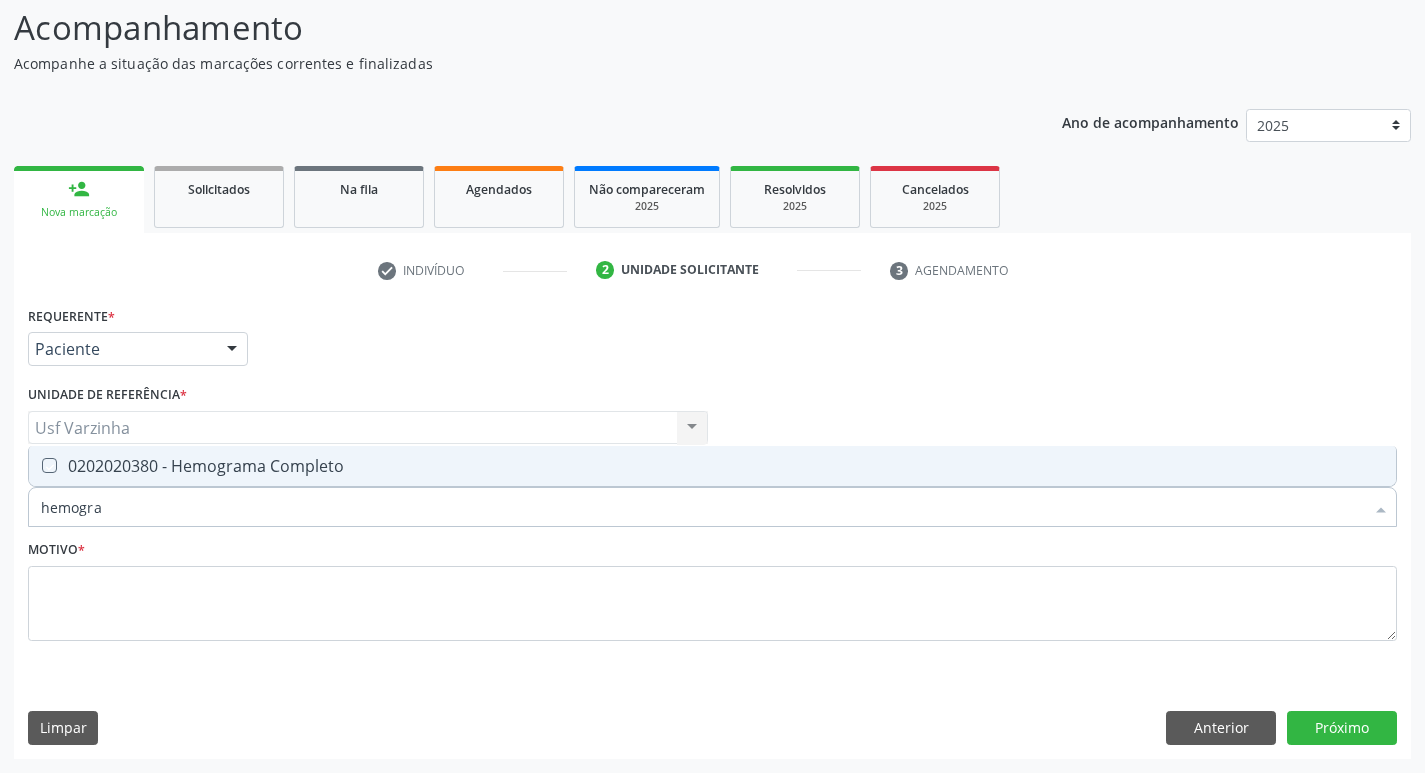 checkbox on "true" 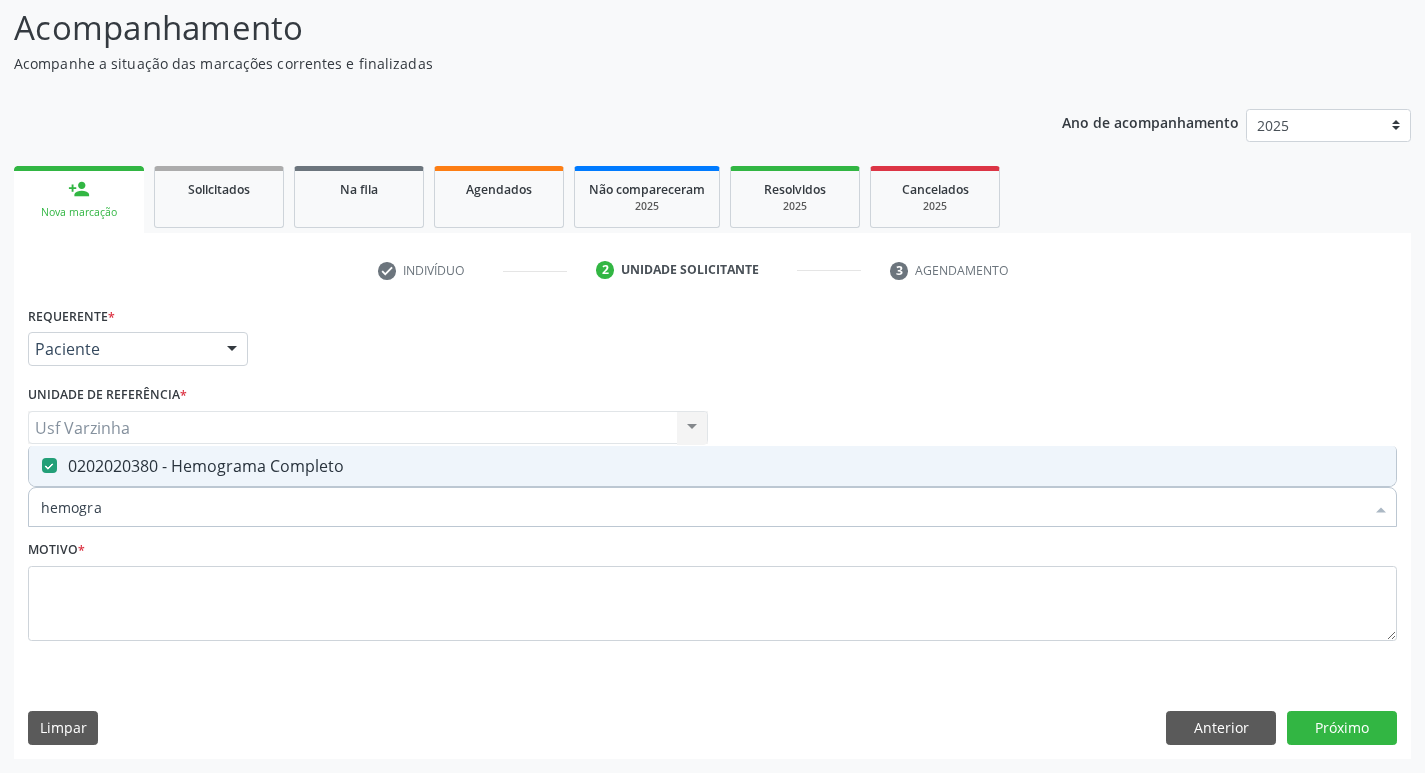 click on "hemogra" at bounding box center (702, 507) 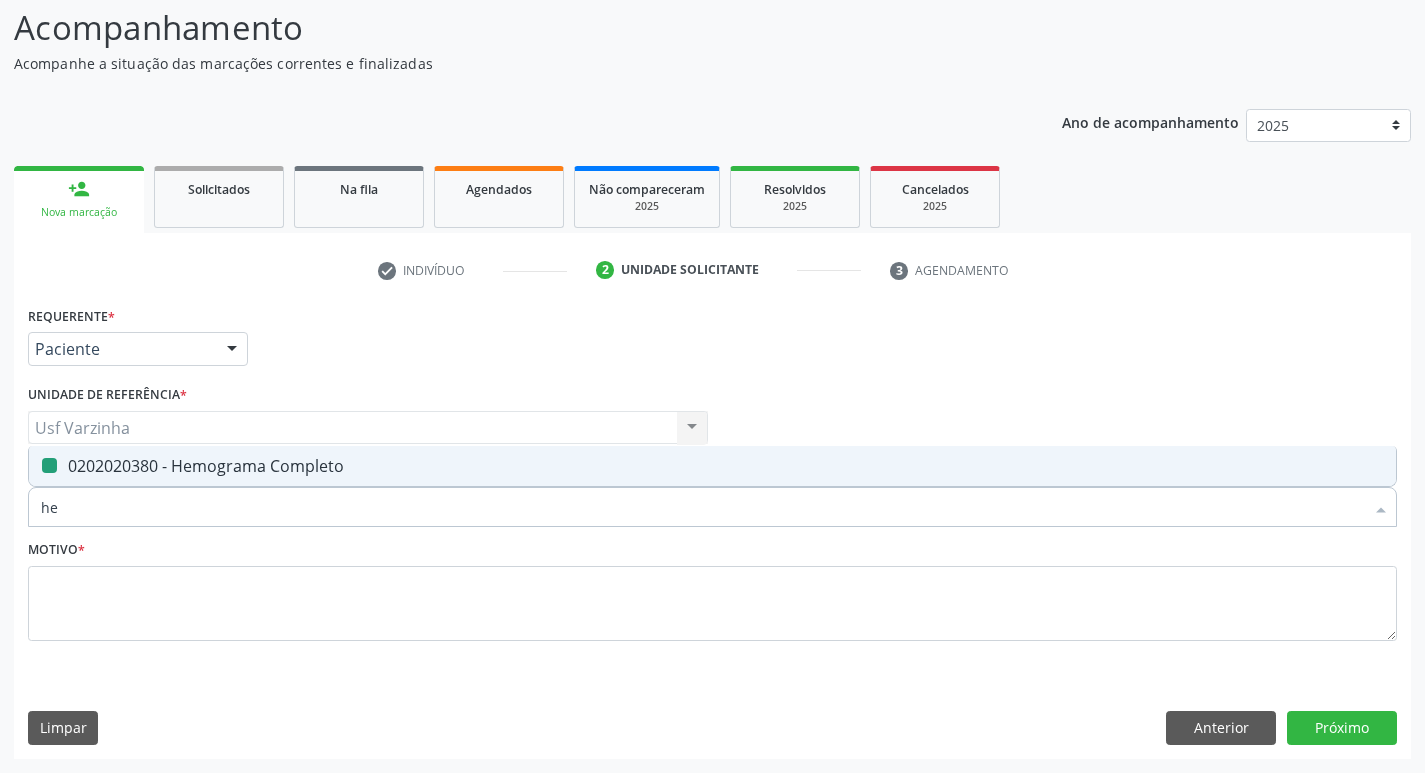 type on "h" 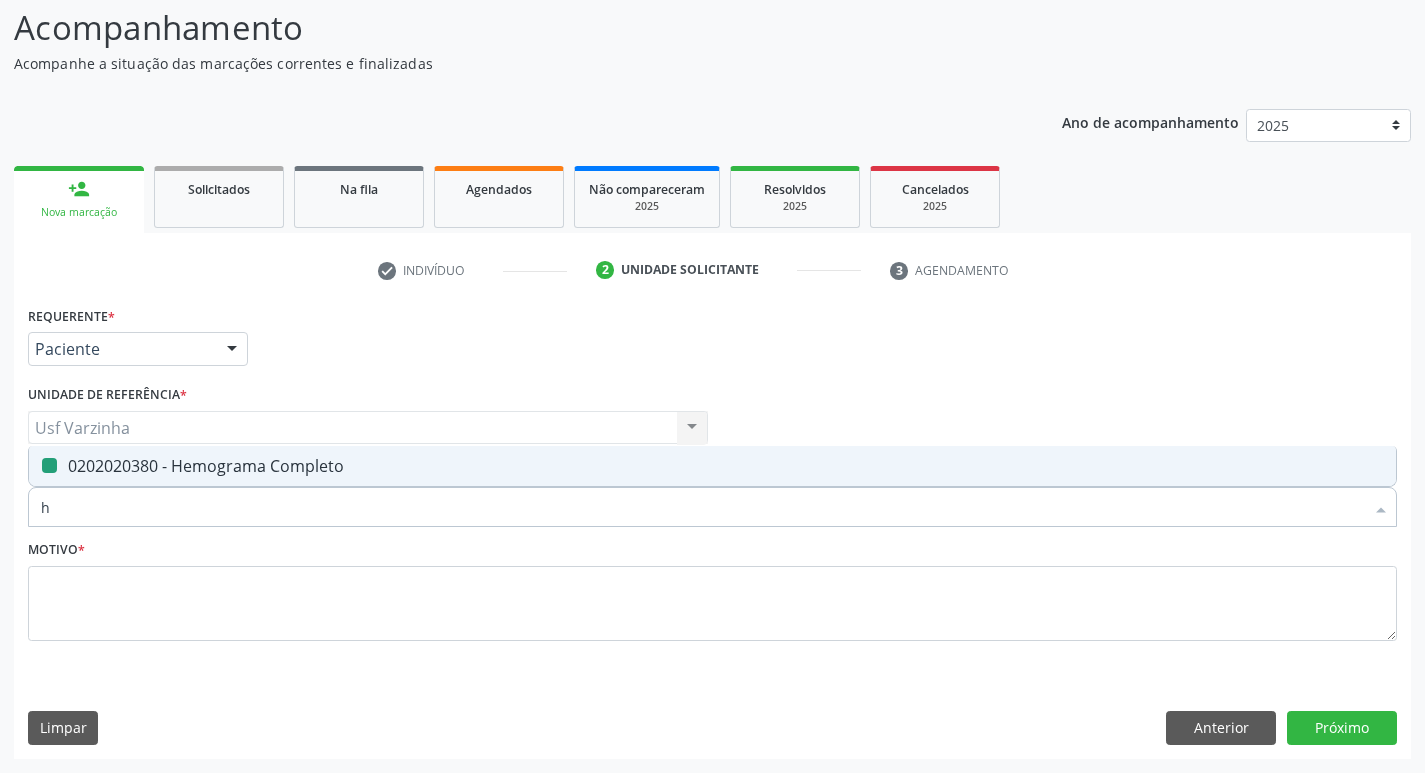 type 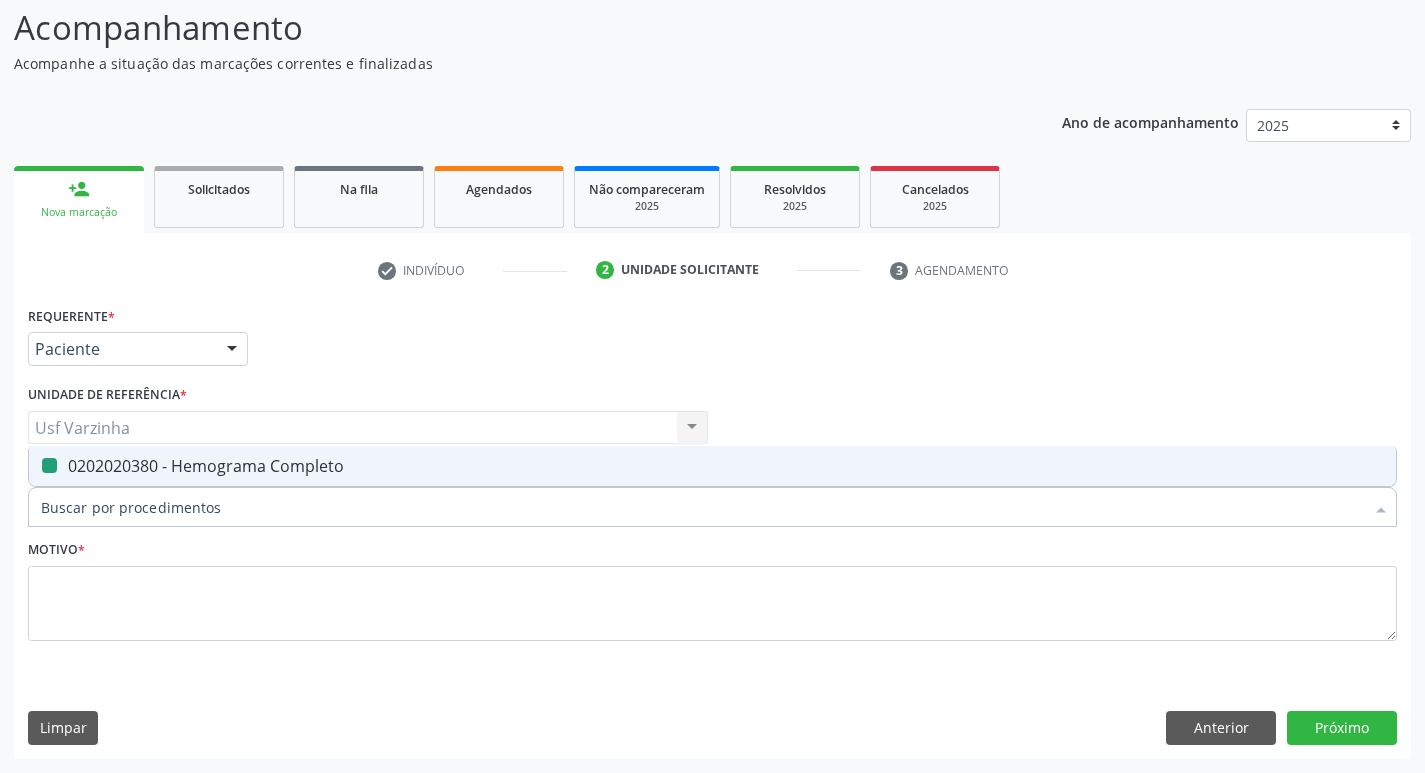 checkbox on "false" 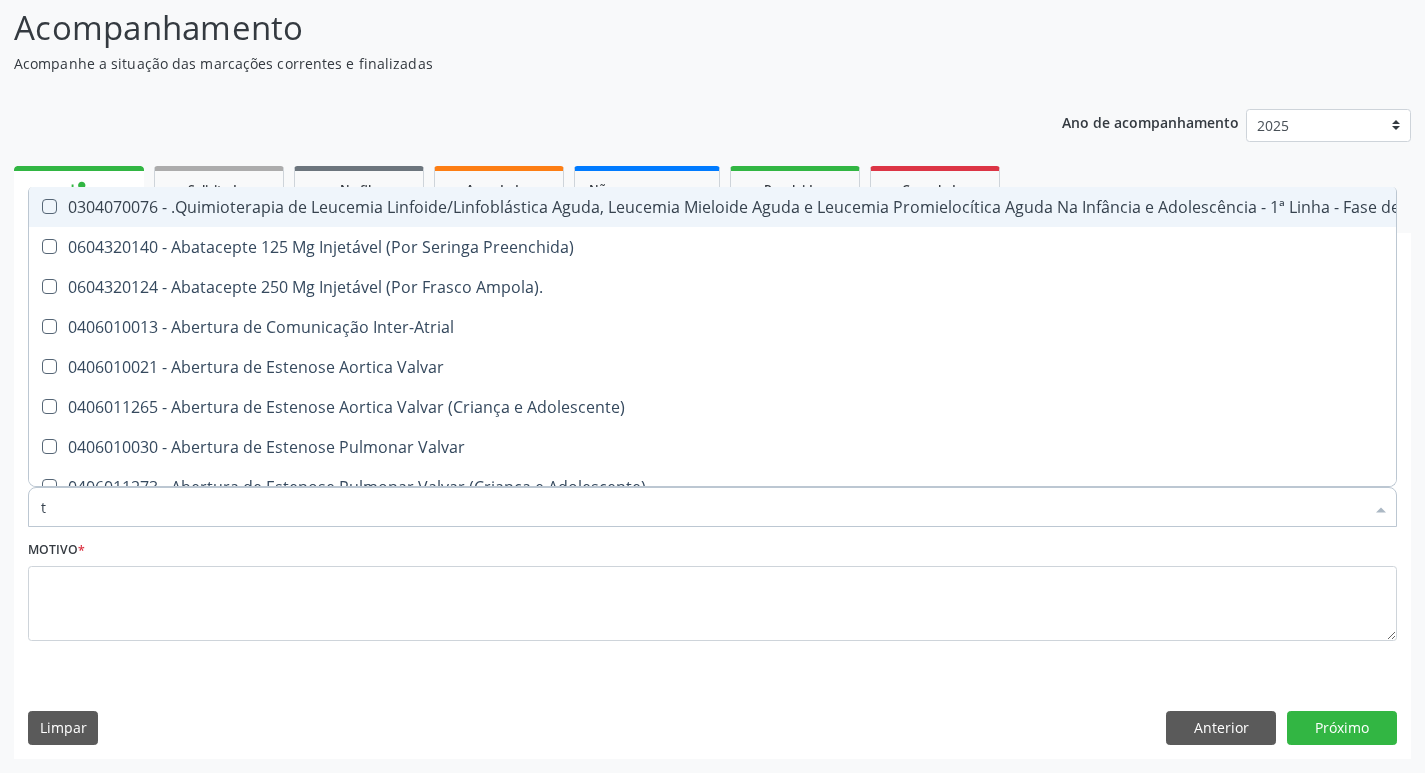 type on "to" 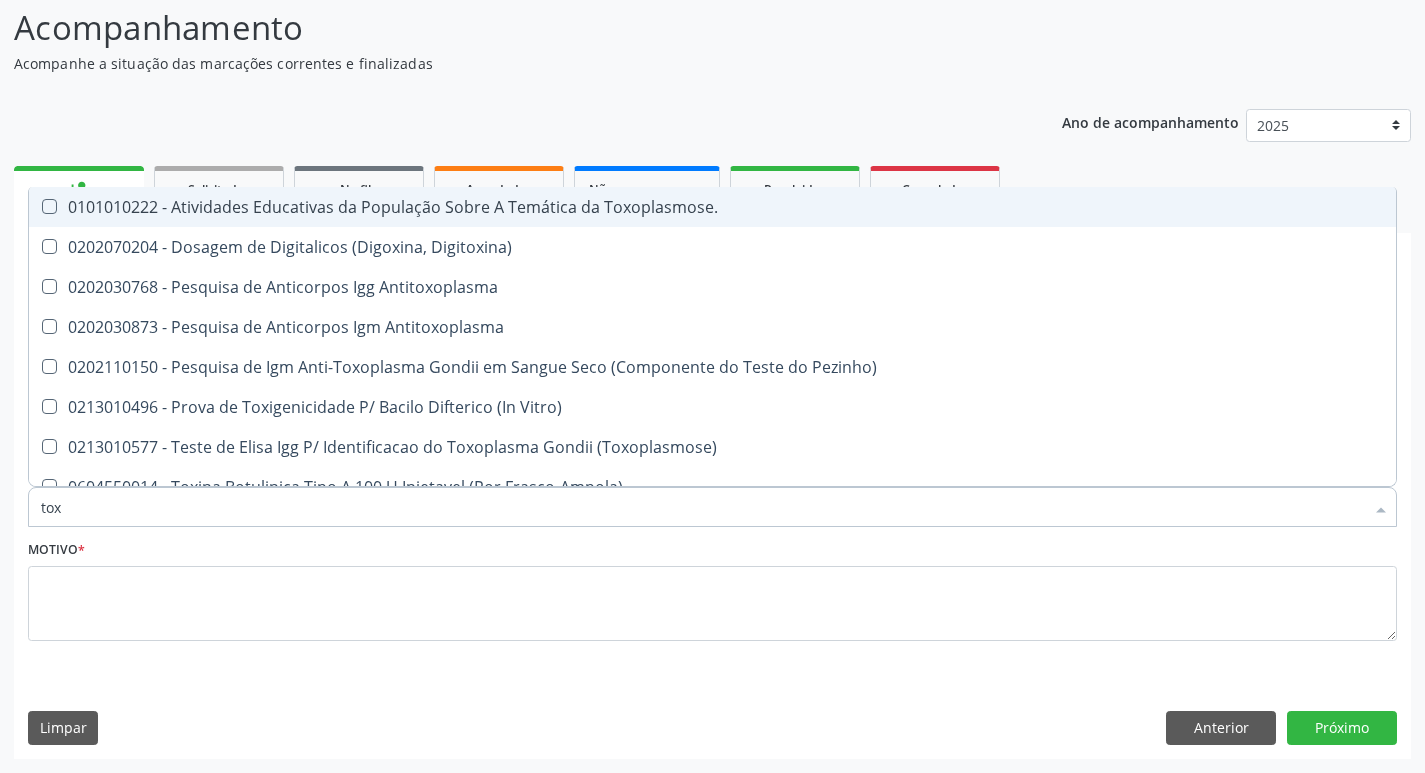 type on "toxo" 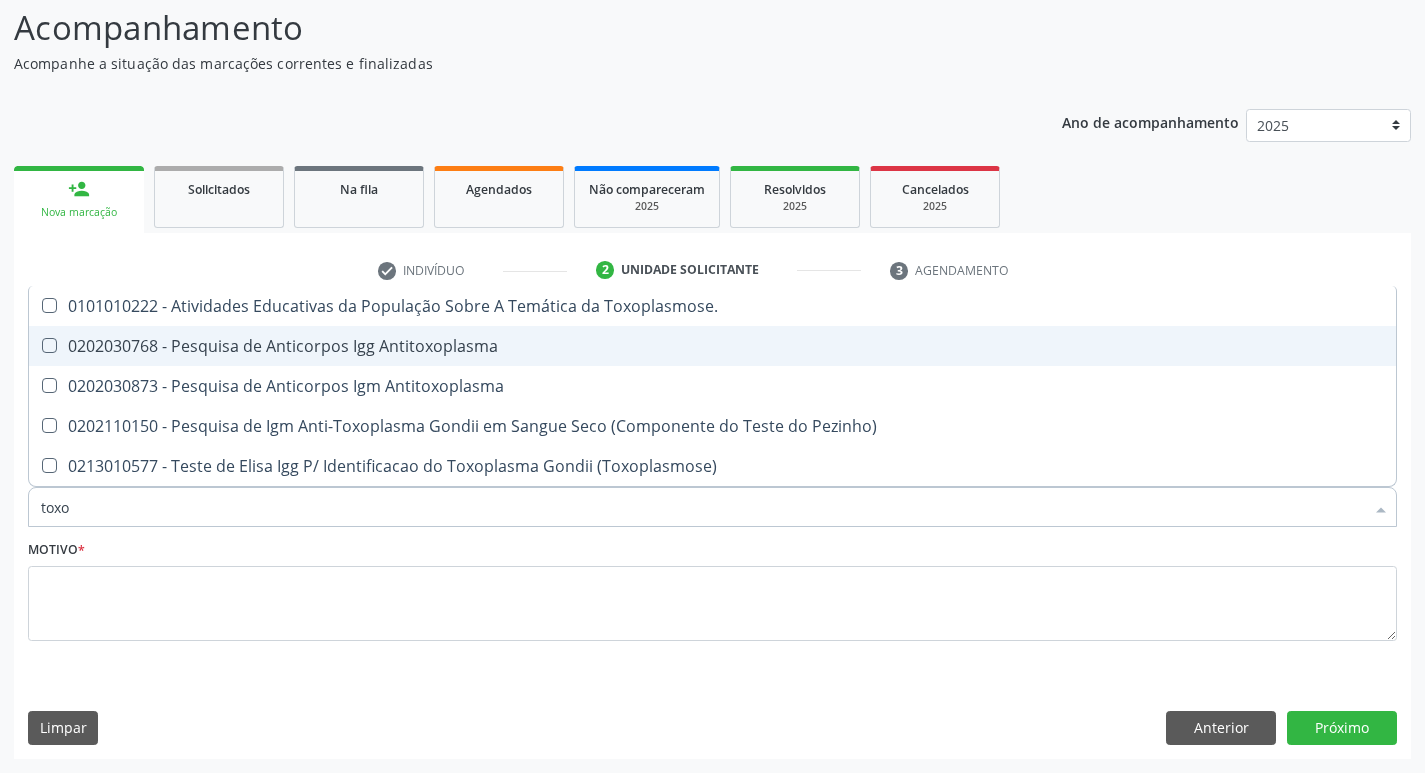 click on "0202030768 - Pesquisa de Anticorpos Igg Antitoxoplasma" at bounding box center [712, 346] 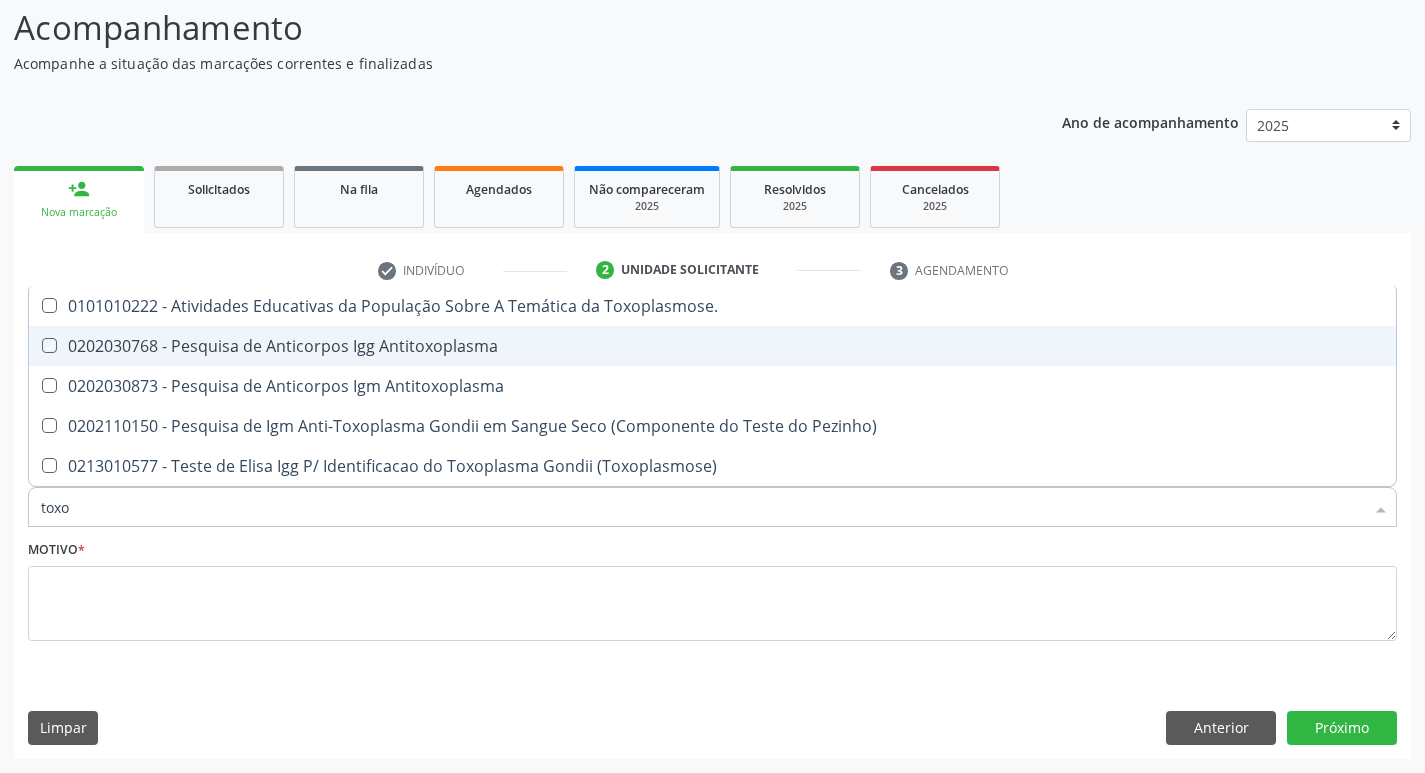 checkbox on "true" 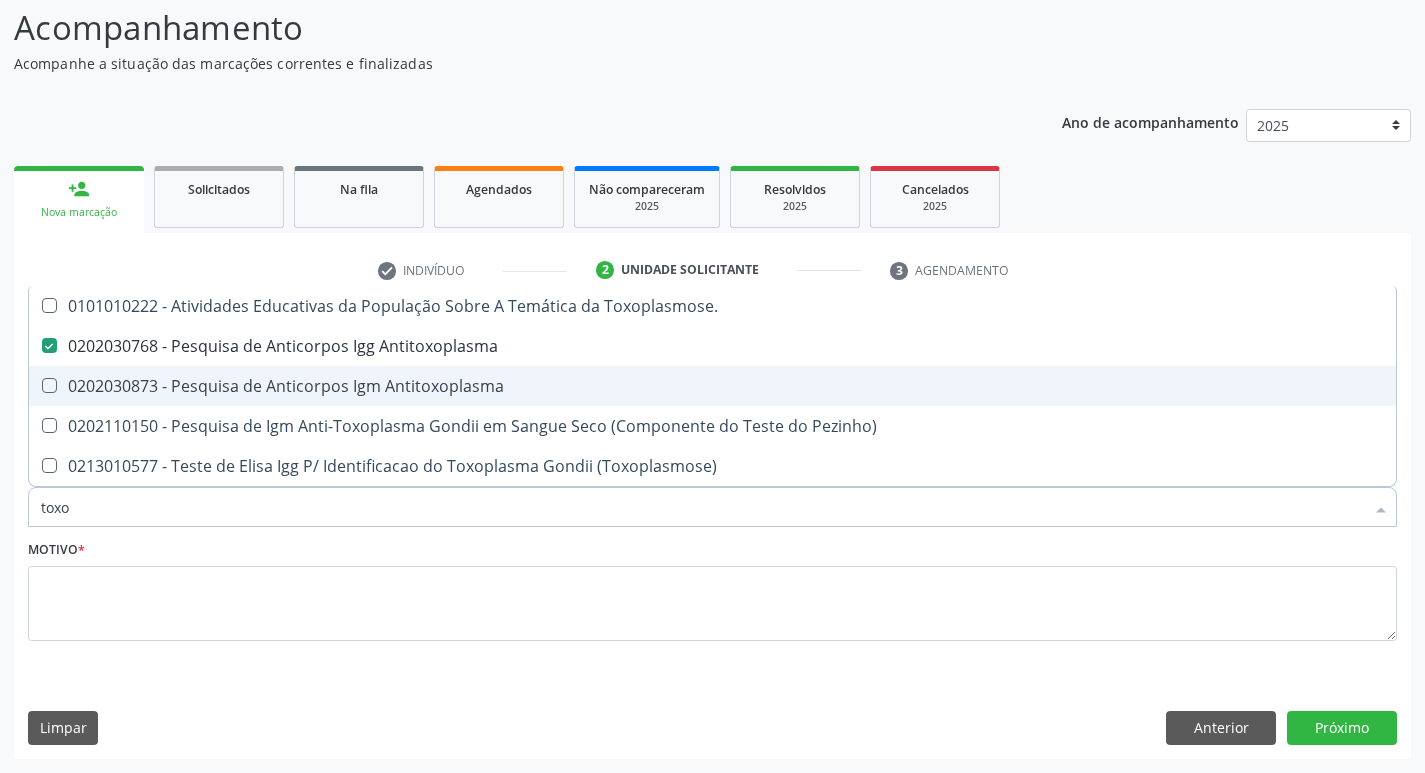 click on "0202030873 - Pesquisa de Anticorpos Igm Antitoxoplasma" at bounding box center (712, 386) 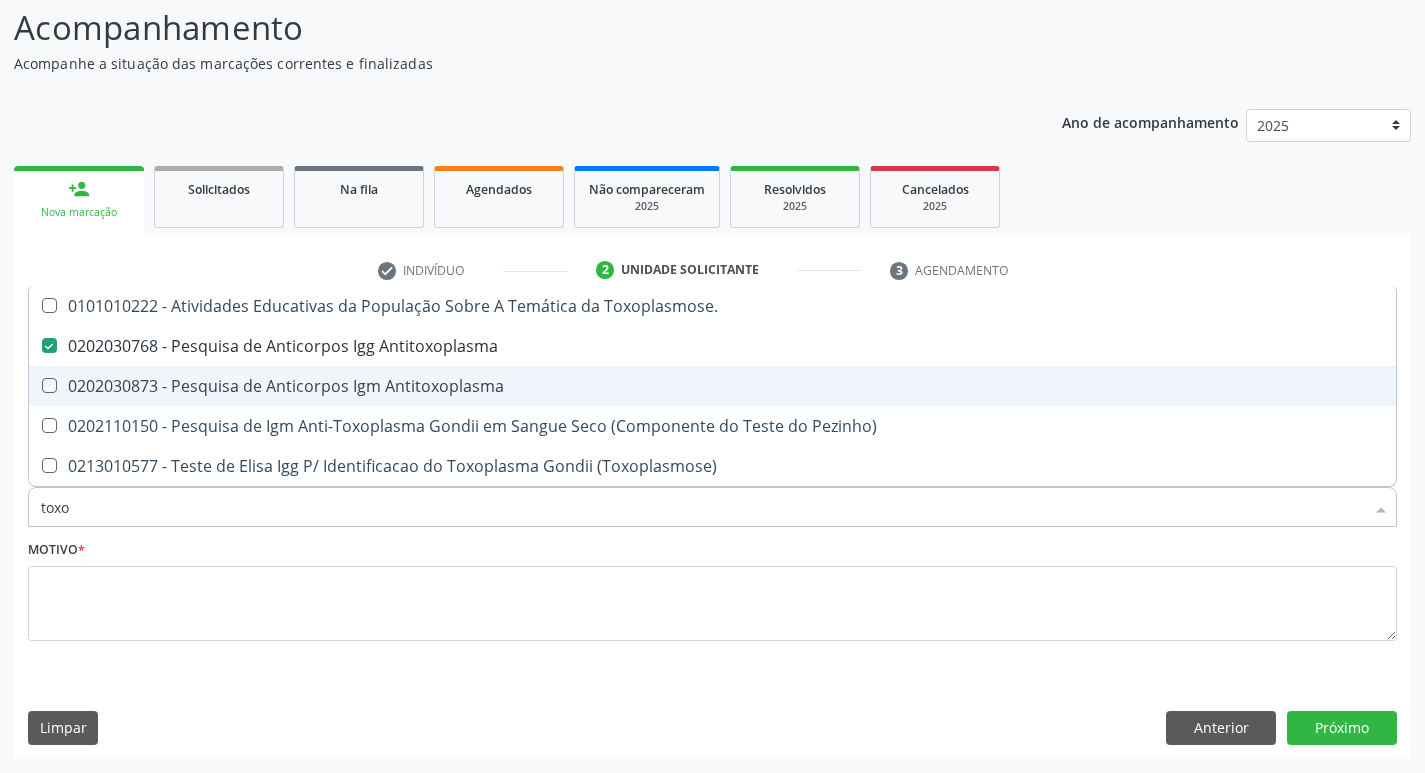 checkbox on "true" 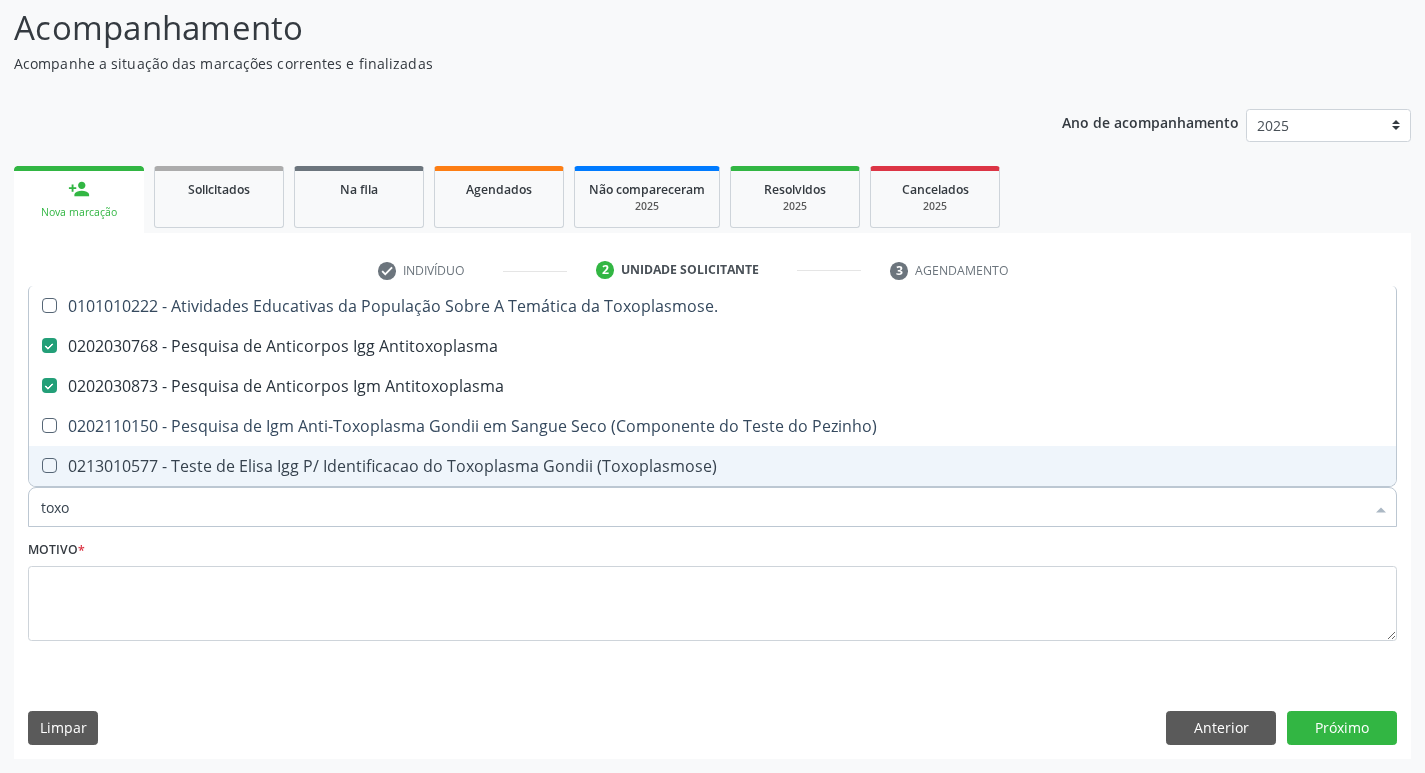 click on "toxo" at bounding box center (702, 507) 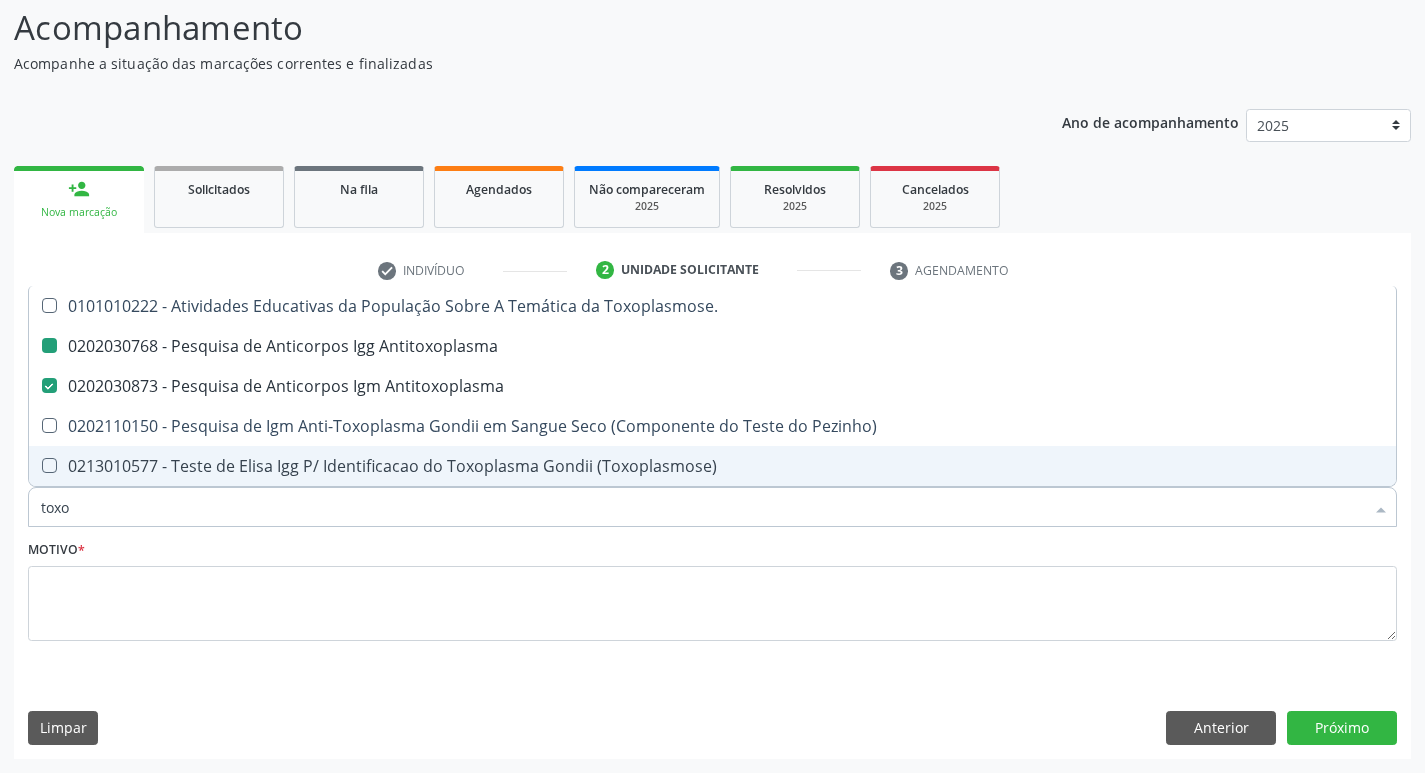 type on "tox" 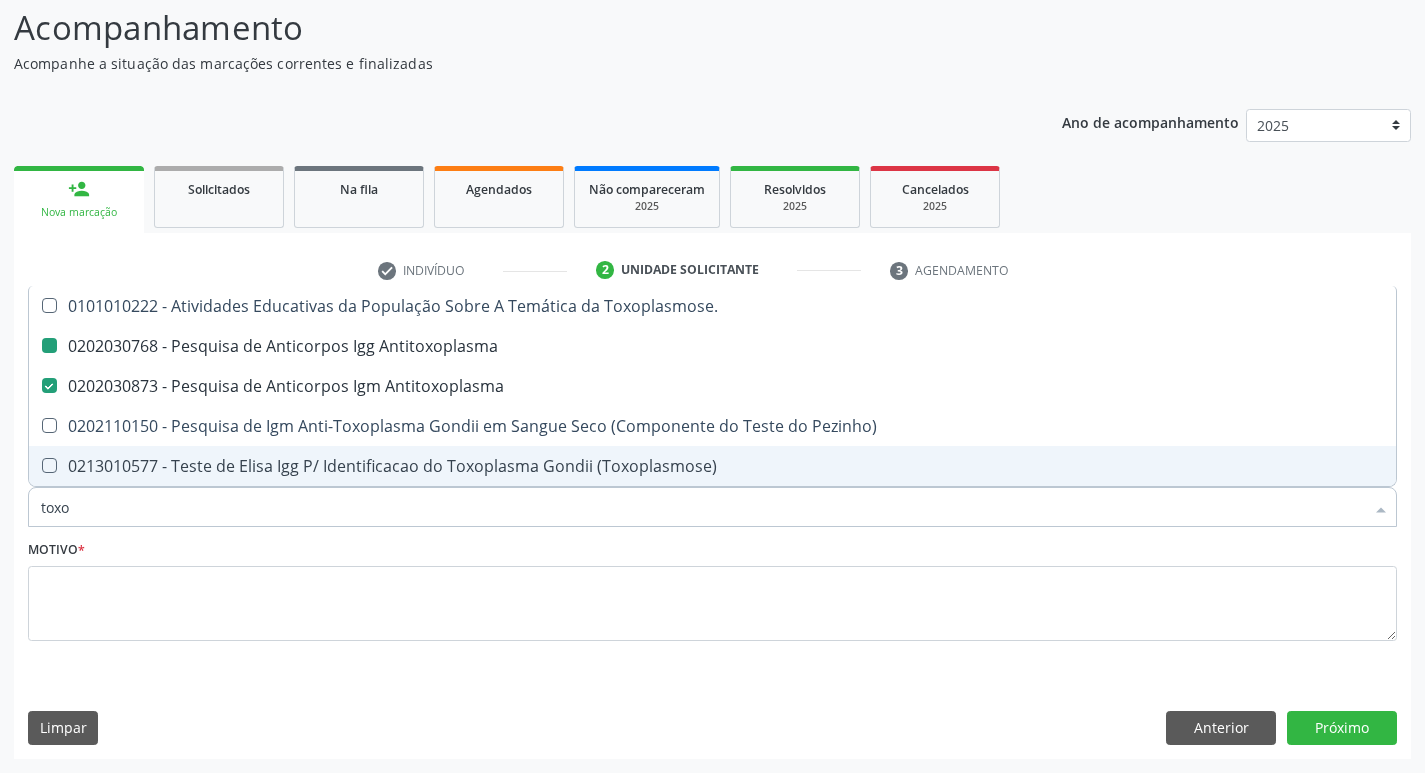checkbox on "false" 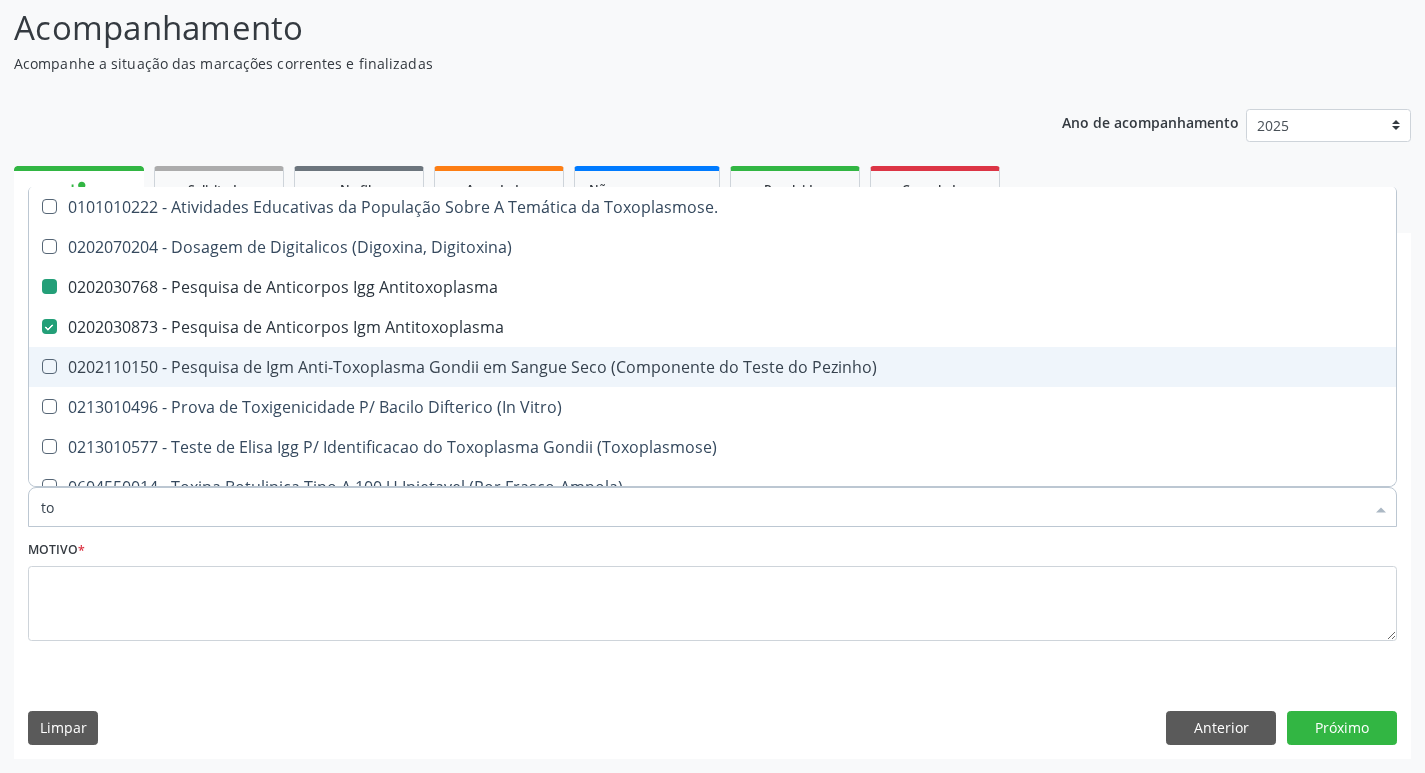 type on "t" 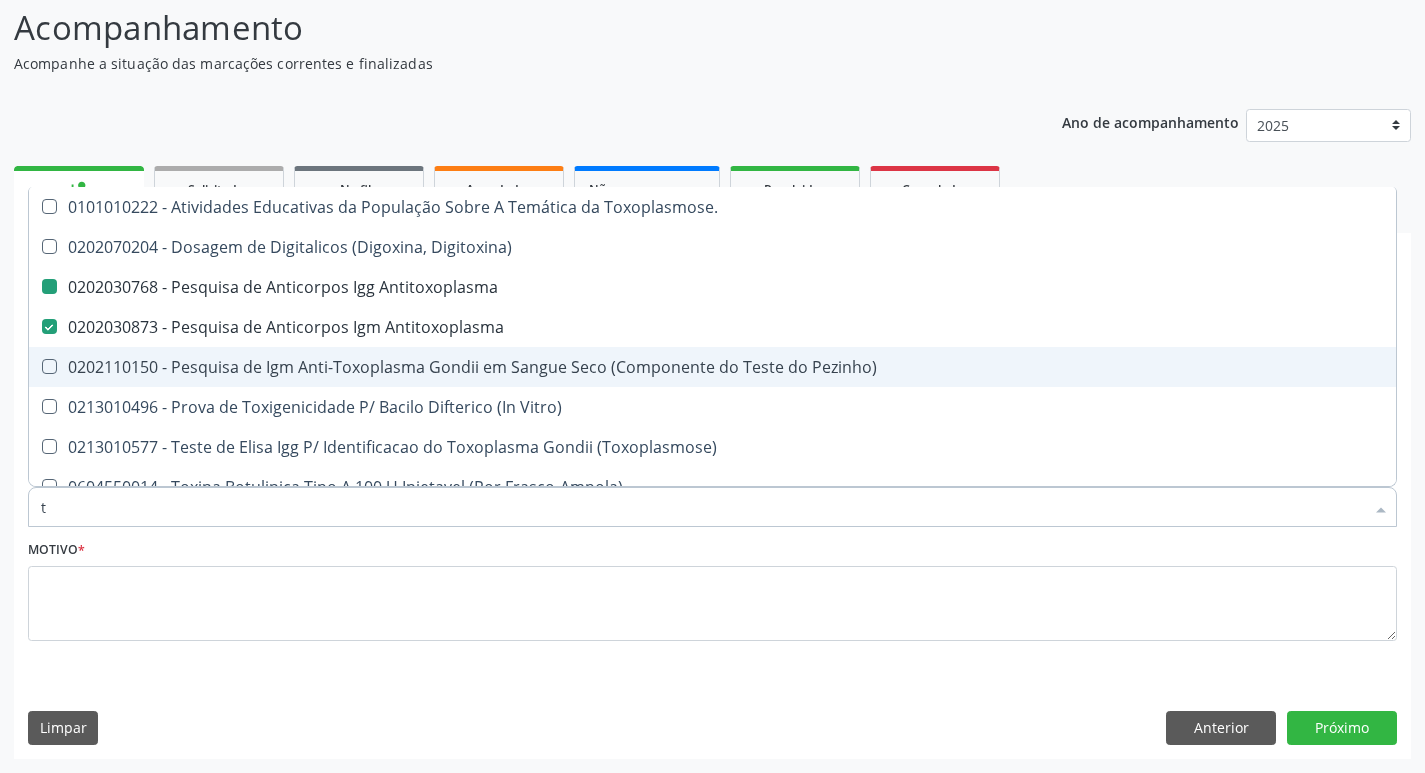 checkbox on "false" 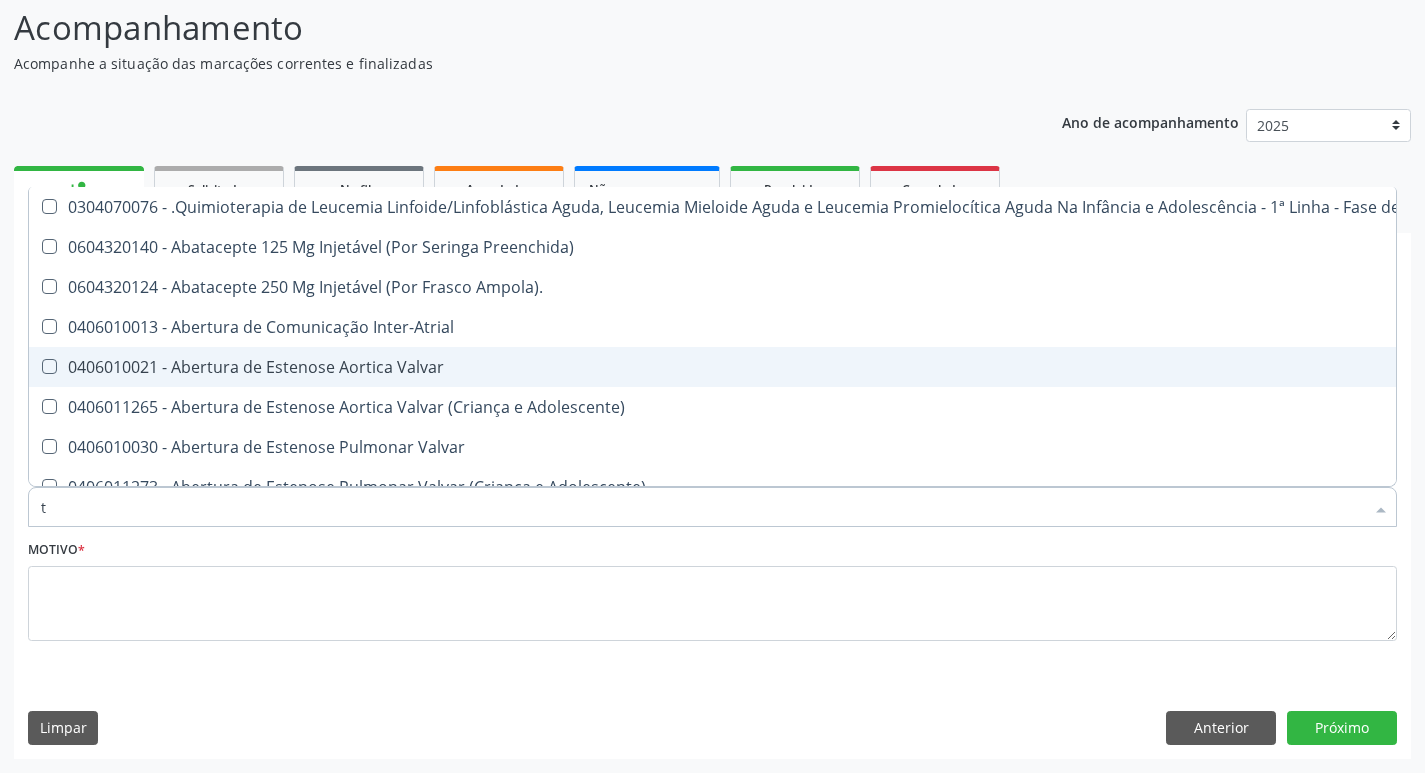 type 